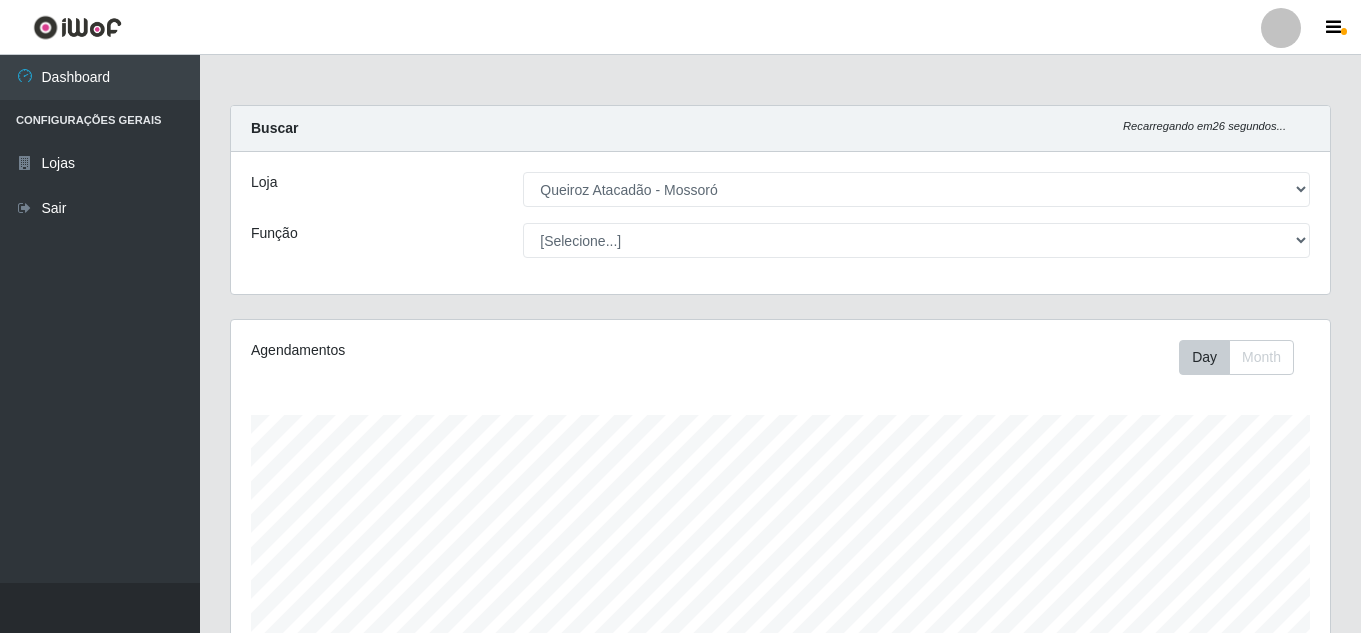 select on "225" 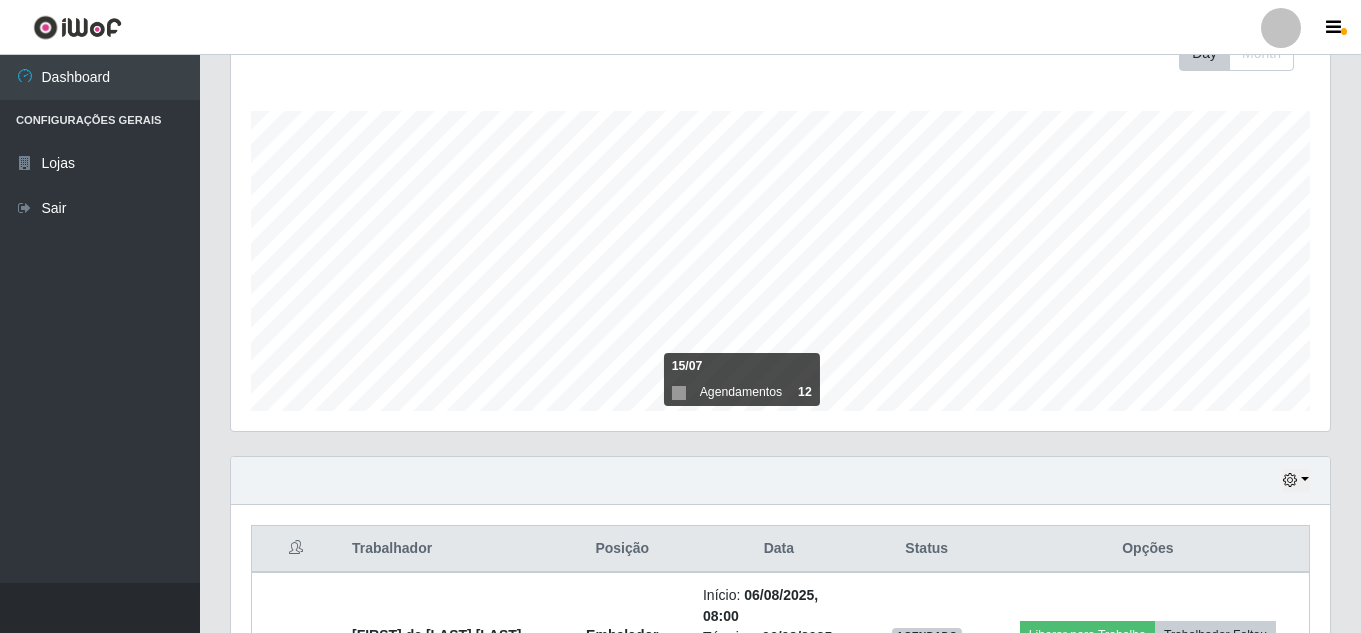 scroll, scrollTop: 999585, scrollLeft: 998901, axis: both 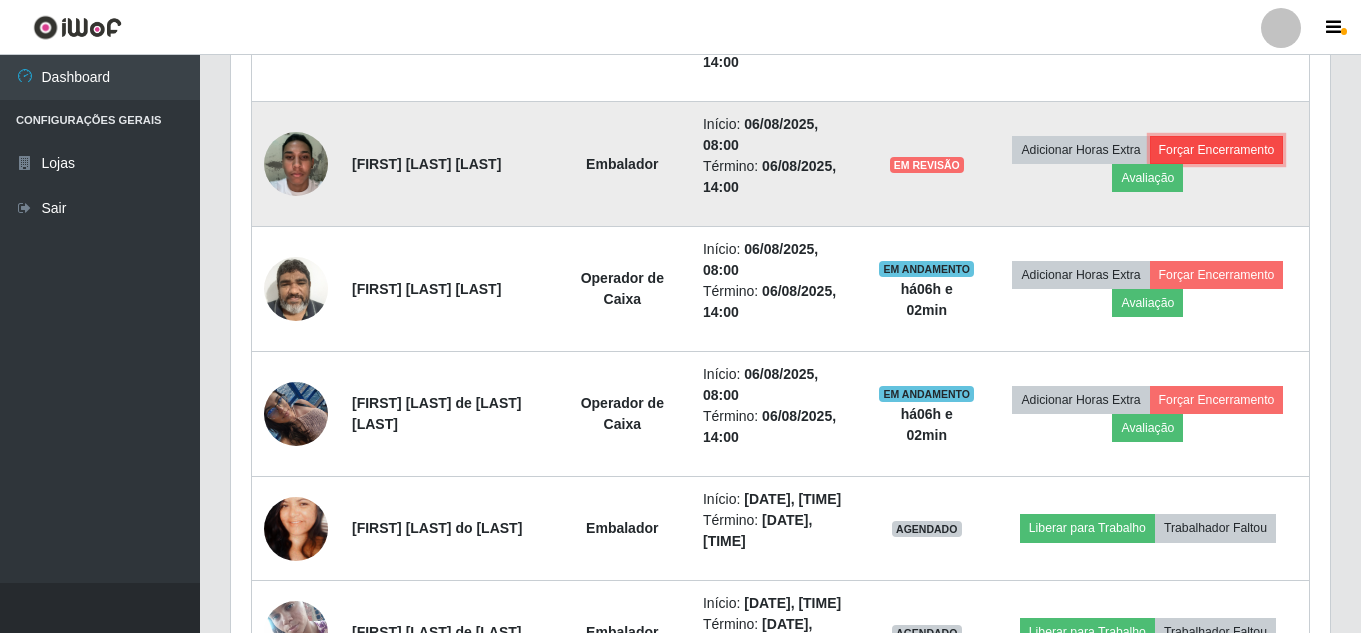 click on "Forçar Encerramento" at bounding box center [1217, 150] 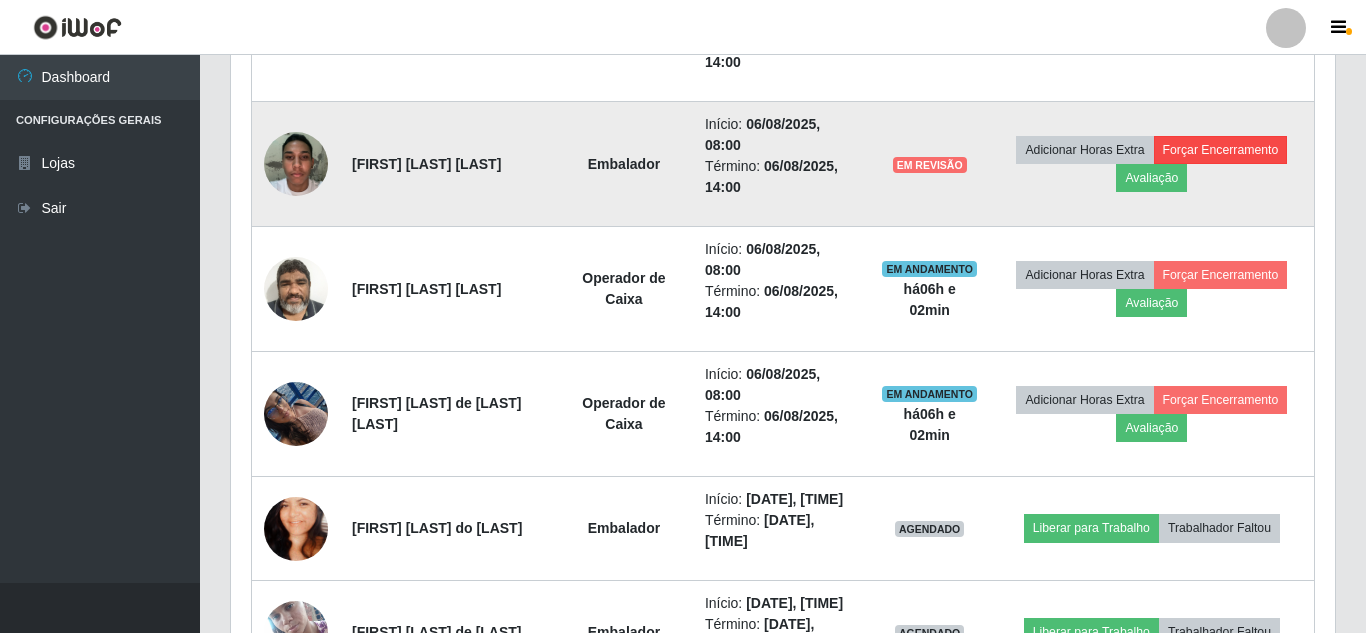 scroll, scrollTop: 999585, scrollLeft: 998911, axis: both 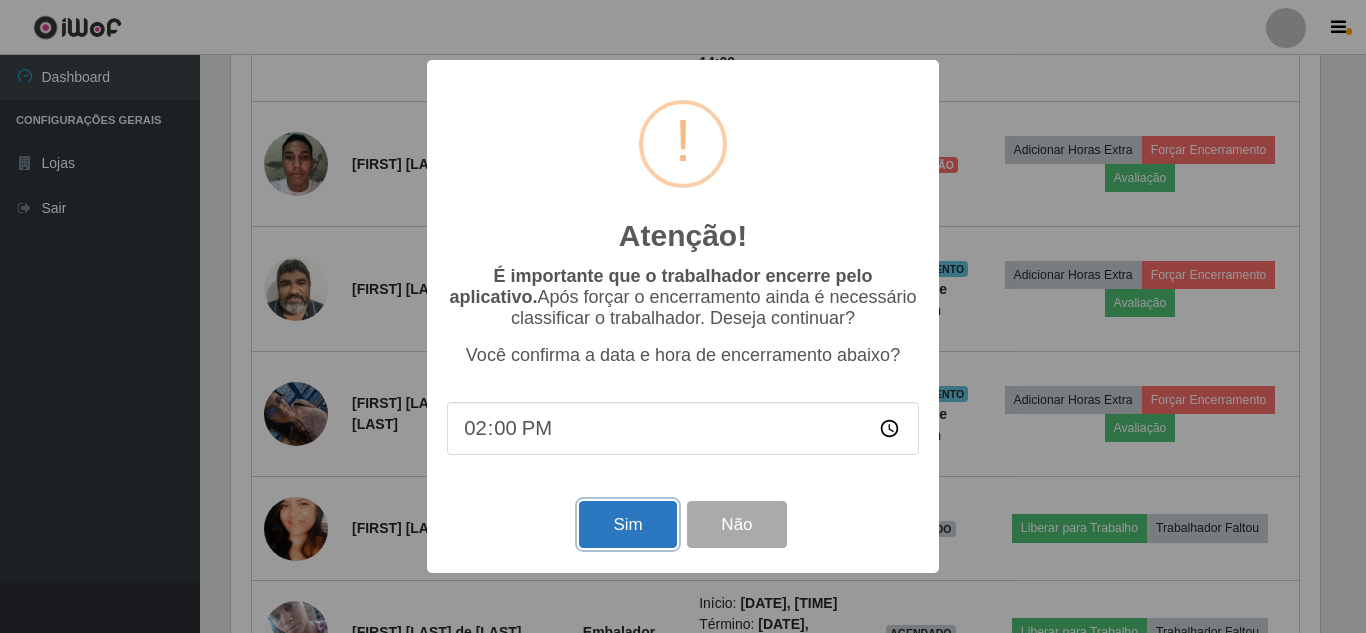 click on "Sim" at bounding box center [627, 524] 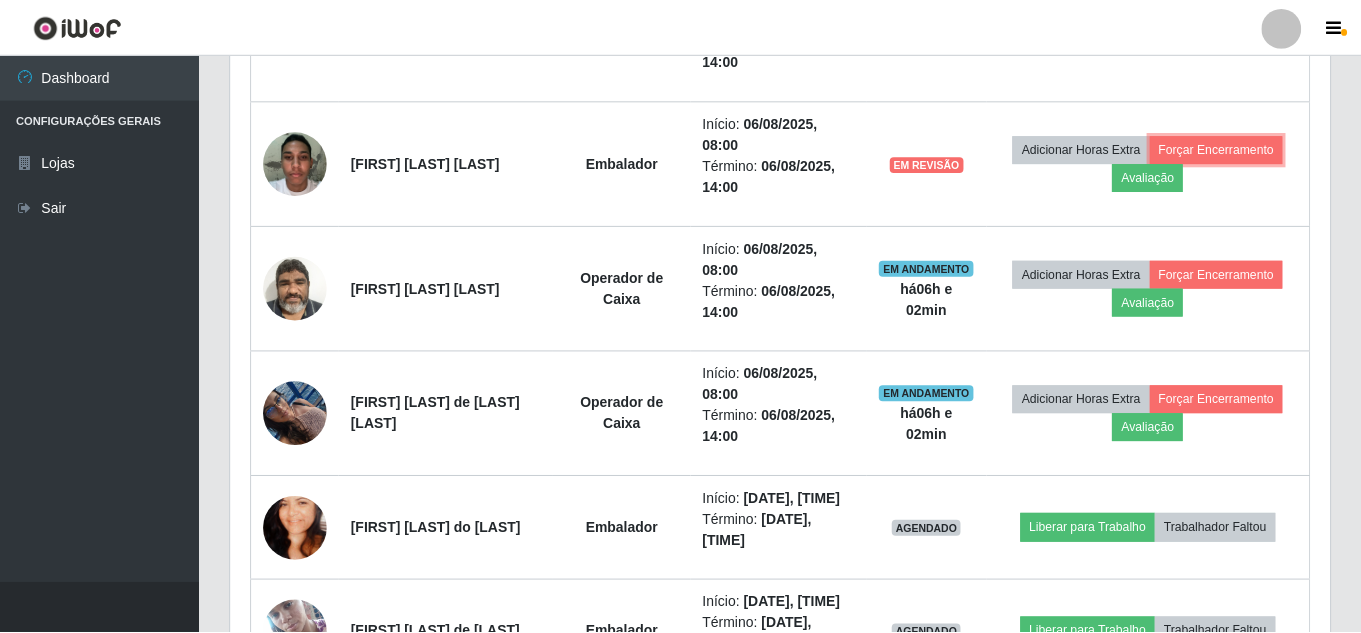 scroll, scrollTop: 999585, scrollLeft: 998901, axis: both 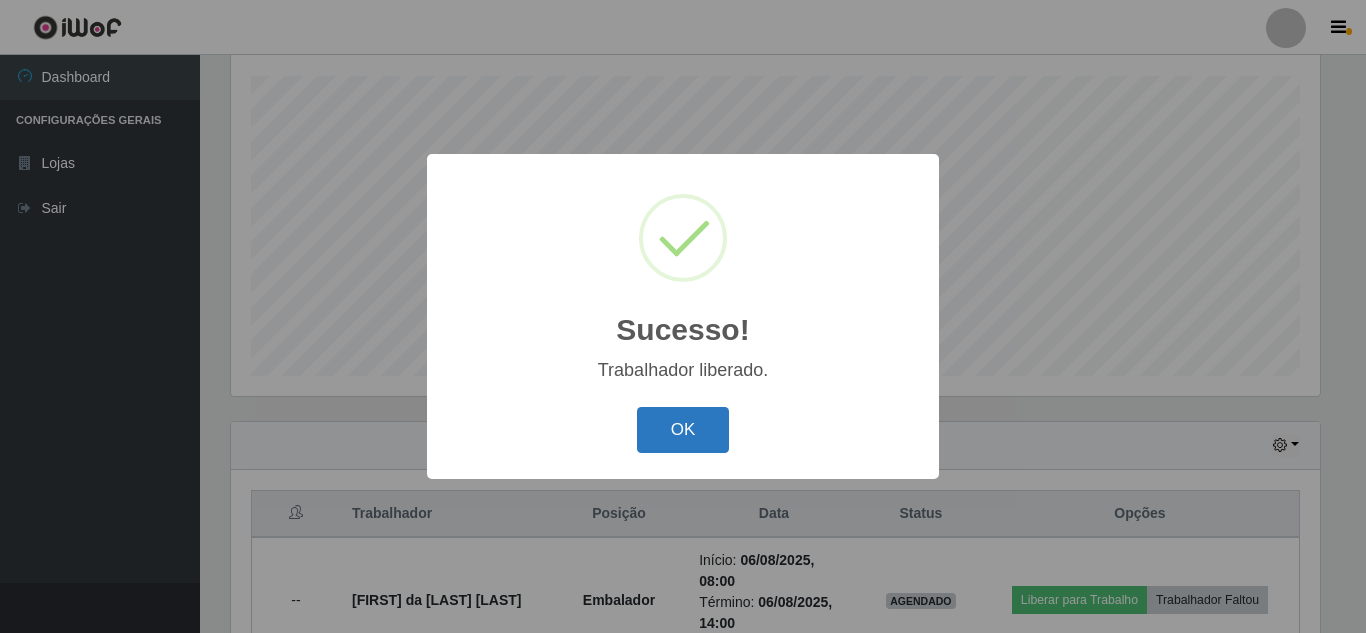 click on "OK" at bounding box center (683, 430) 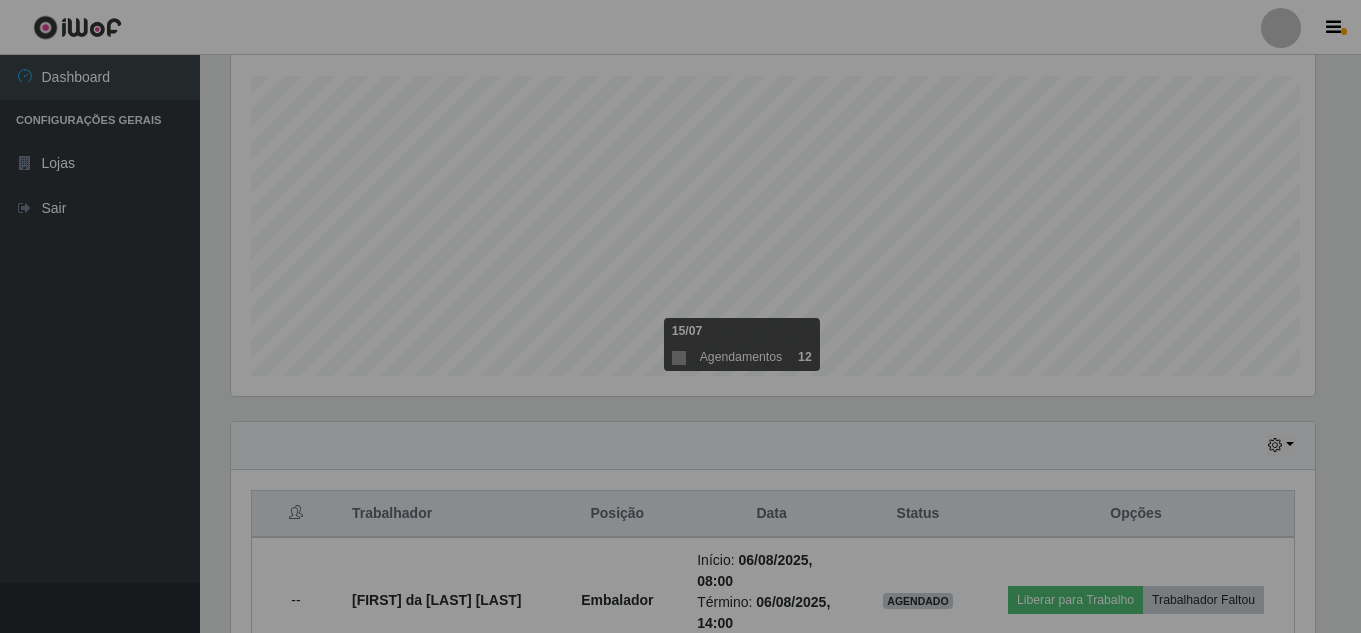 scroll, scrollTop: 360, scrollLeft: 0, axis: vertical 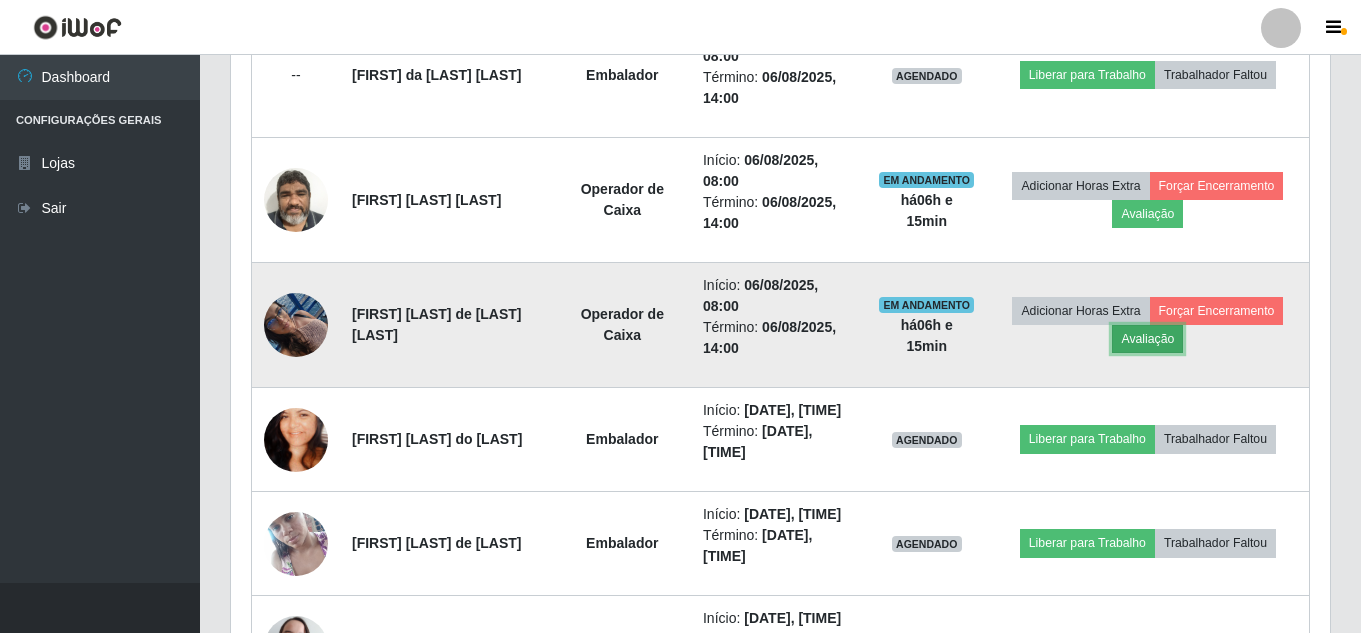 click on "Avaliação" at bounding box center (1147, 339) 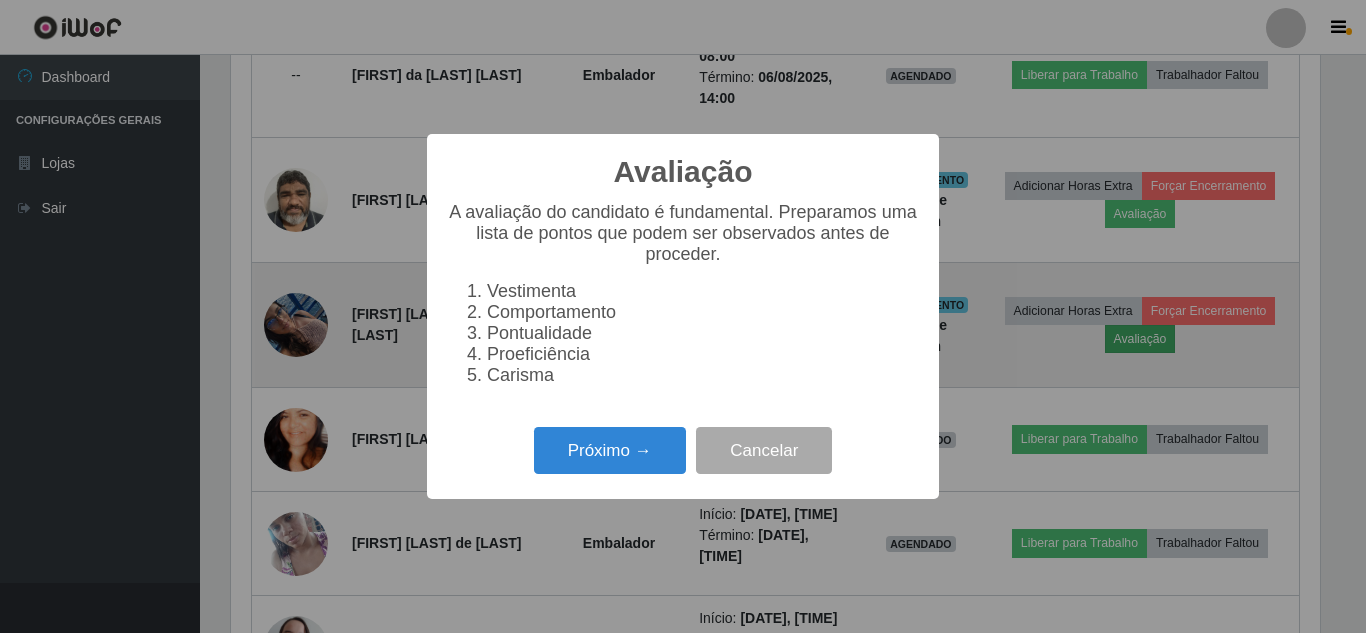 scroll, scrollTop: 999585, scrollLeft: 998911, axis: both 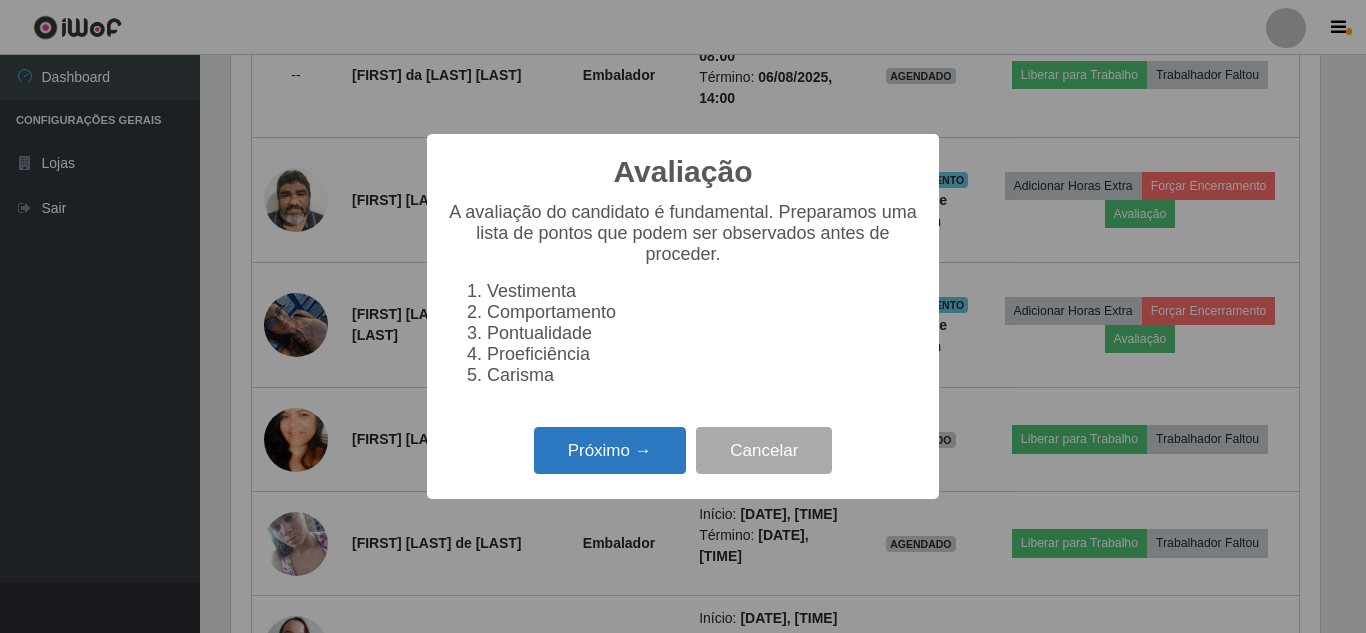 click on "Próximo →" at bounding box center (610, 450) 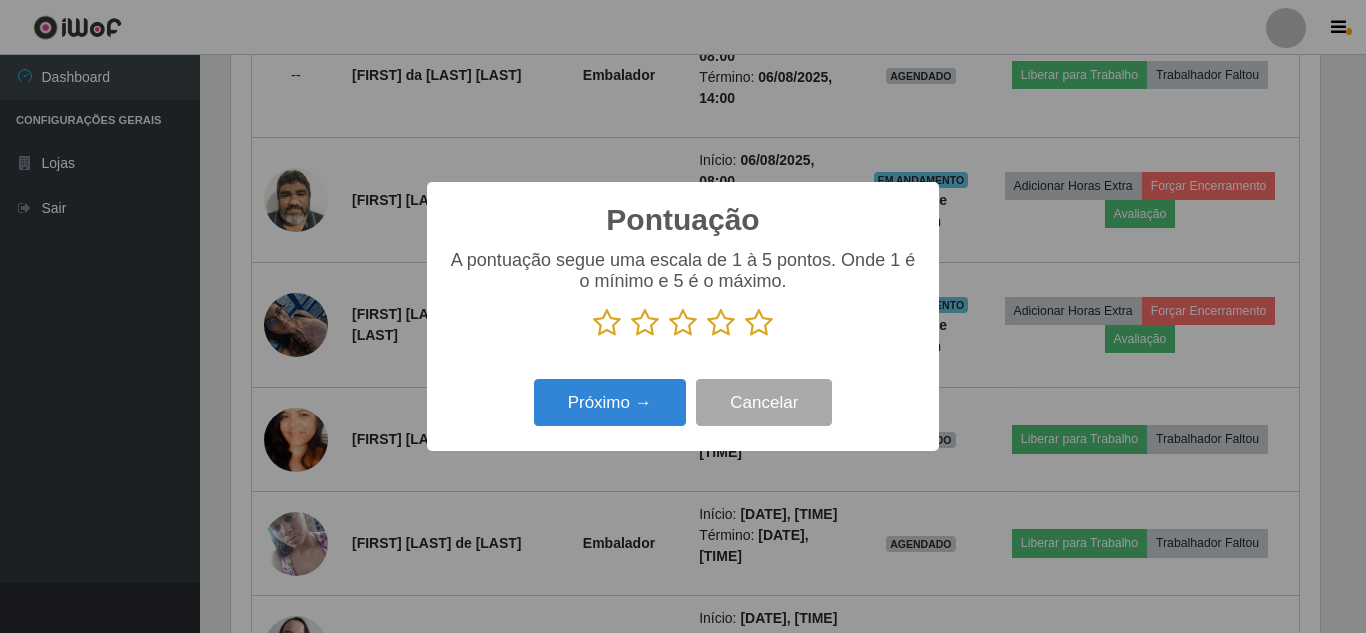 scroll, scrollTop: 999585, scrollLeft: 998911, axis: both 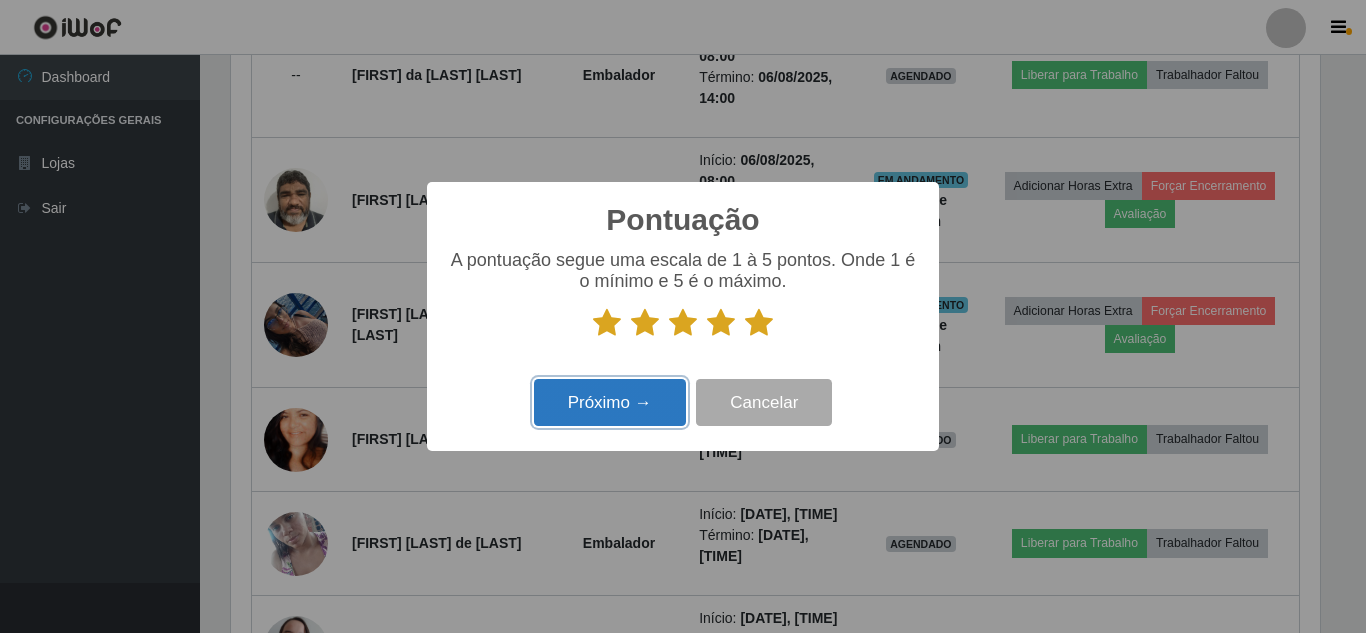 click on "Próximo →" at bounding box center (610, 402) 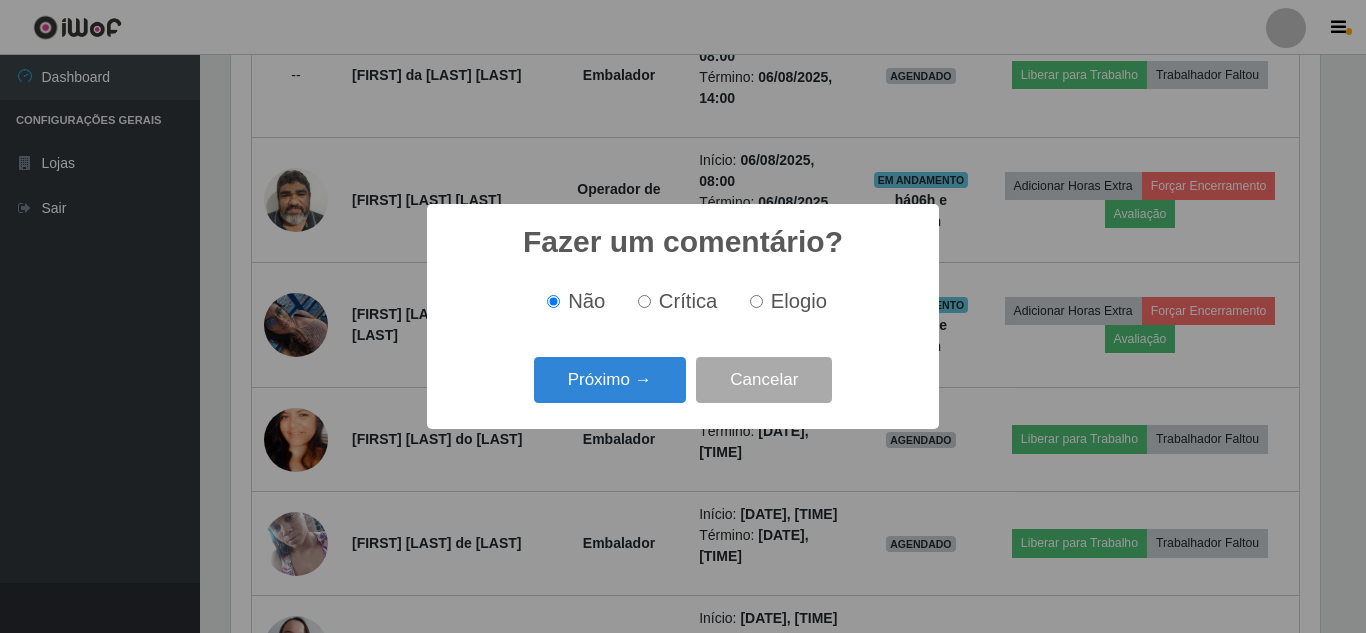 scroll, scrollTop: 999585, scrollLeft: 998911, axis: both 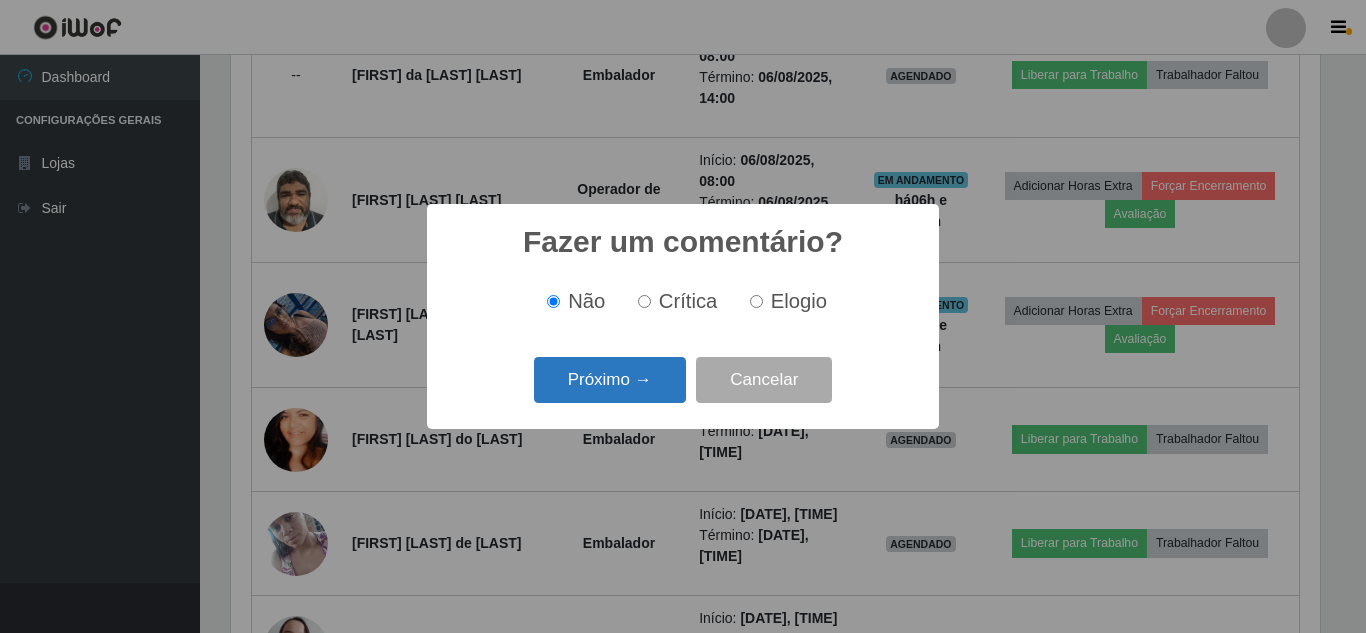 click on "Próximo →" at bounding box center (610, 380) 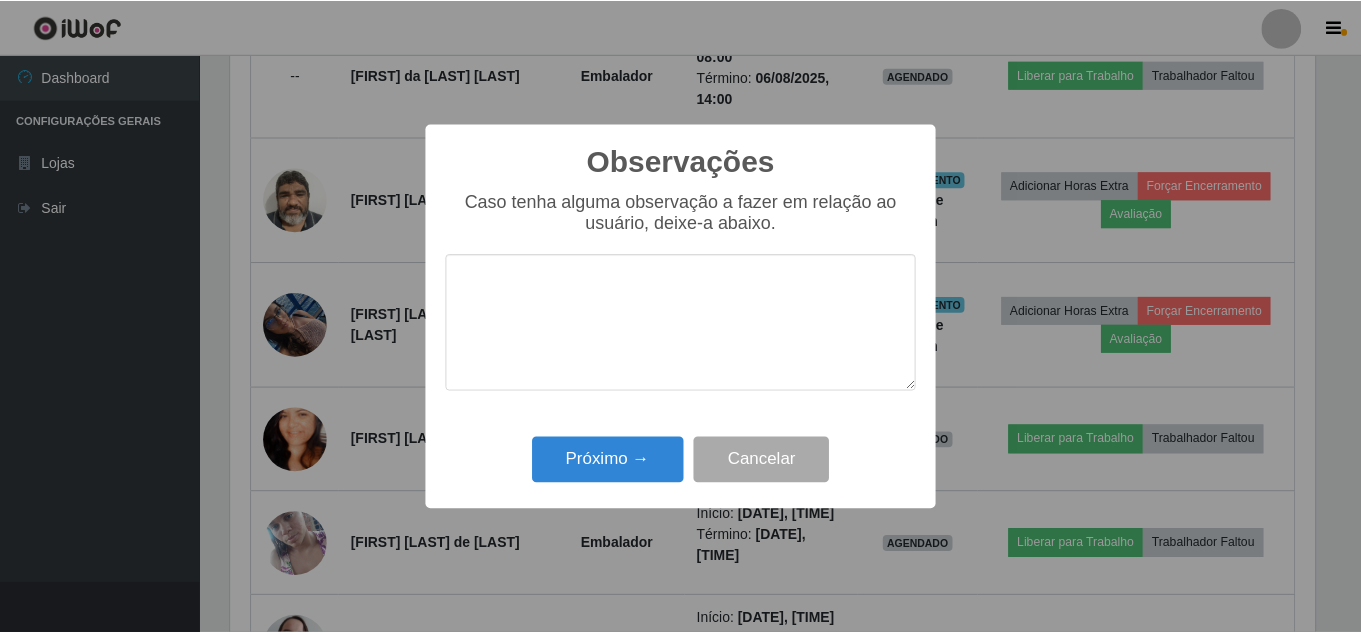 scroll, scrollTop: 999585, scrollLeft: 998911, axis: both 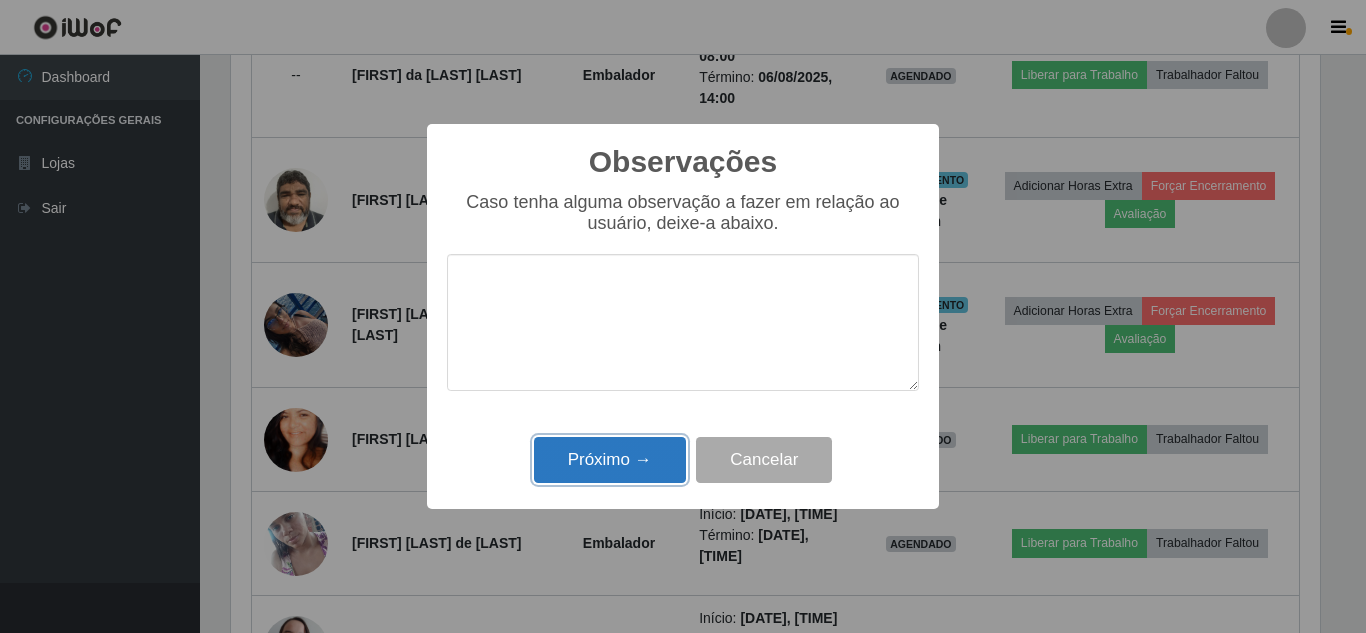 click on "Próximo →" at bounding box center [610, 460] 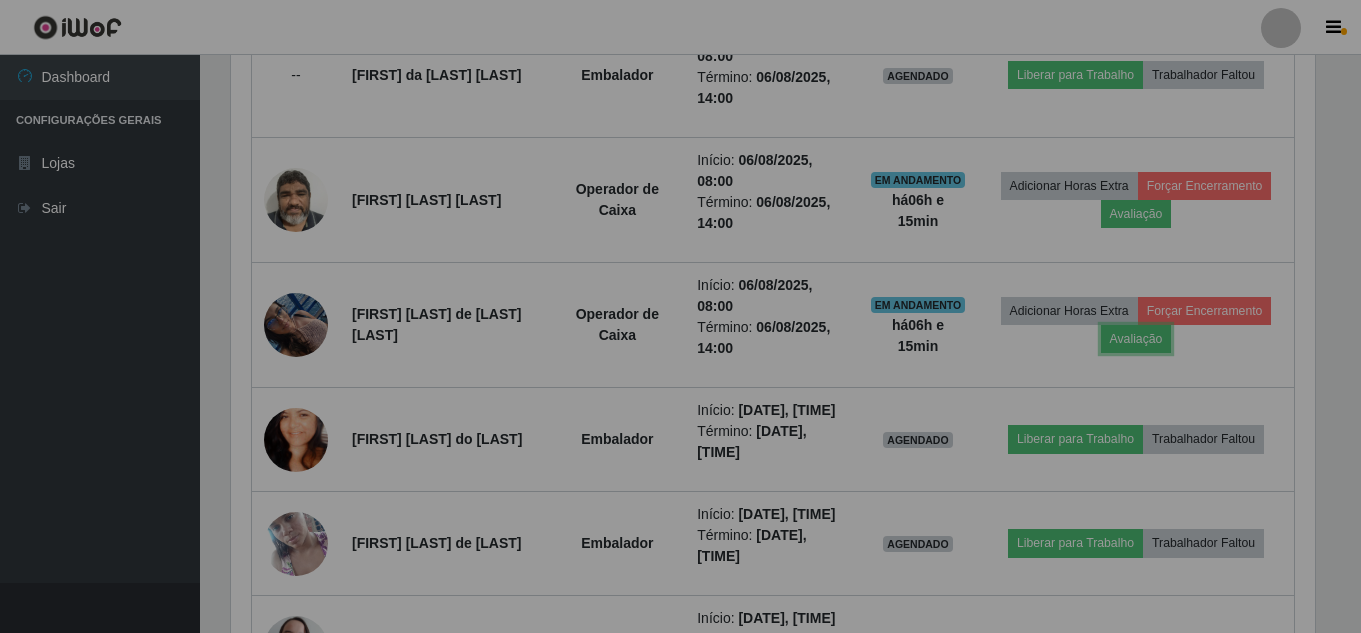 scroll, scrollTop: 999585, scrollLeft: 998901, axis: both 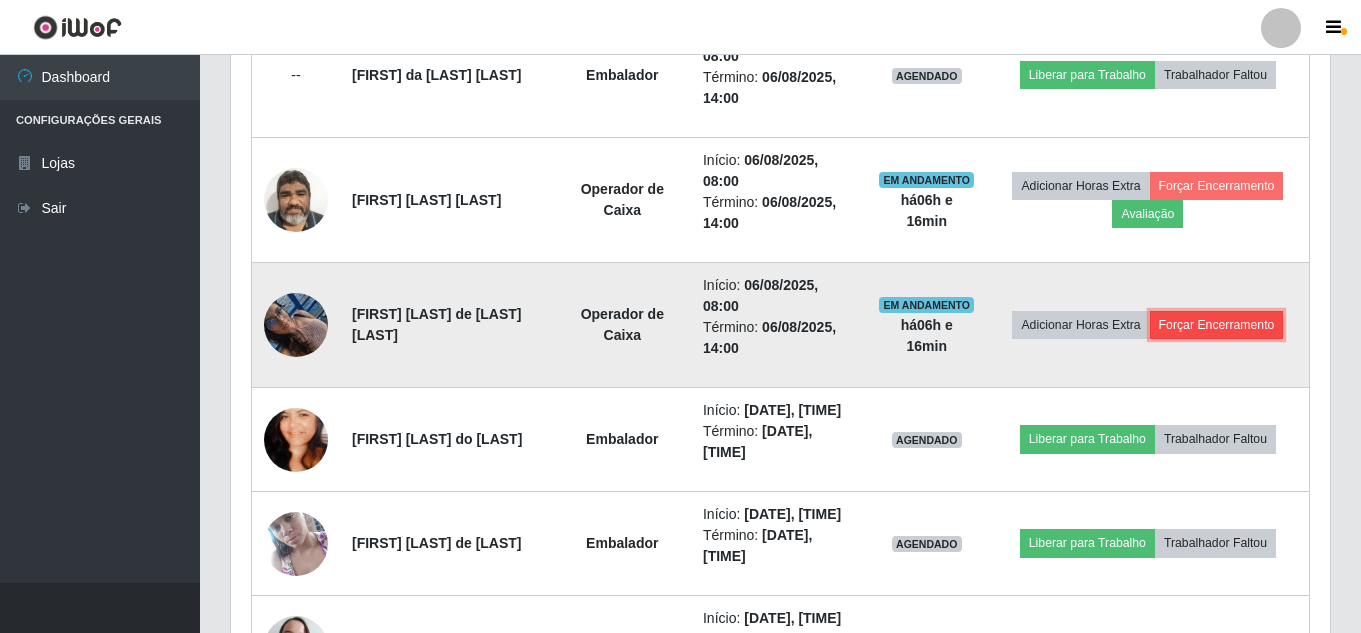 click on "Forçar Encerramento" at bounding box center (1217, 325) 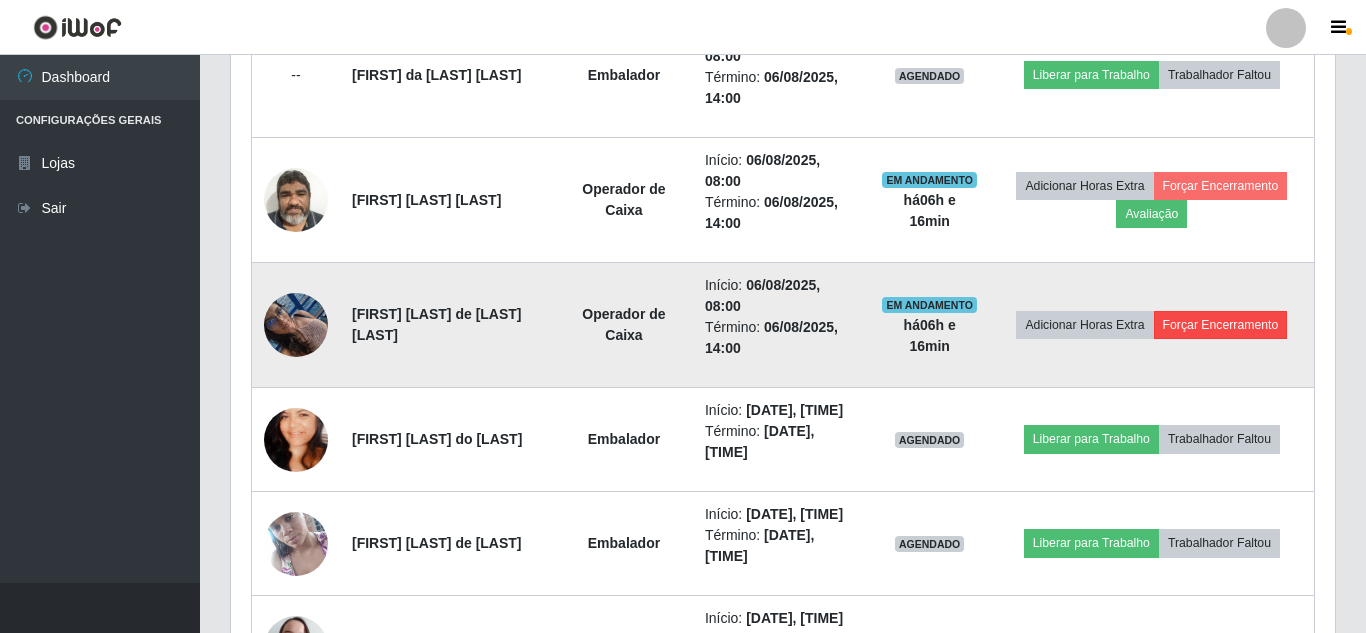 scroll, scrollTop: 999585, scrollLeft: 998911, axis: both 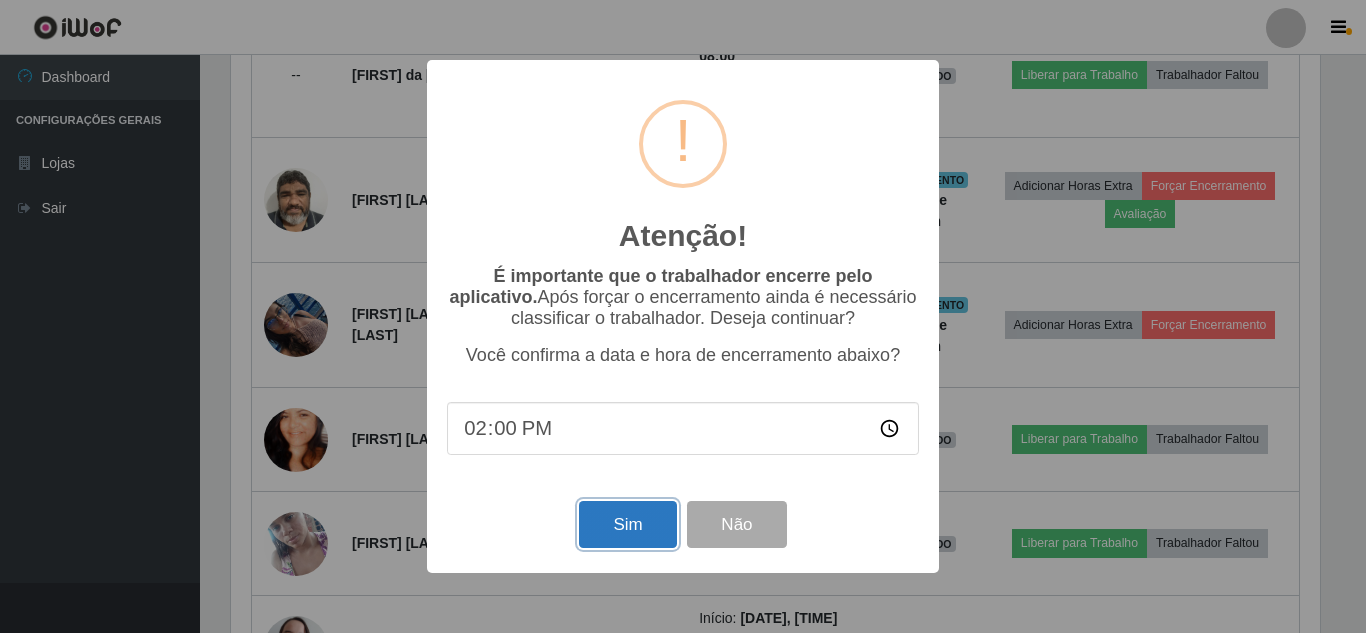 click on "Sim" at bounding box center [627, 524] 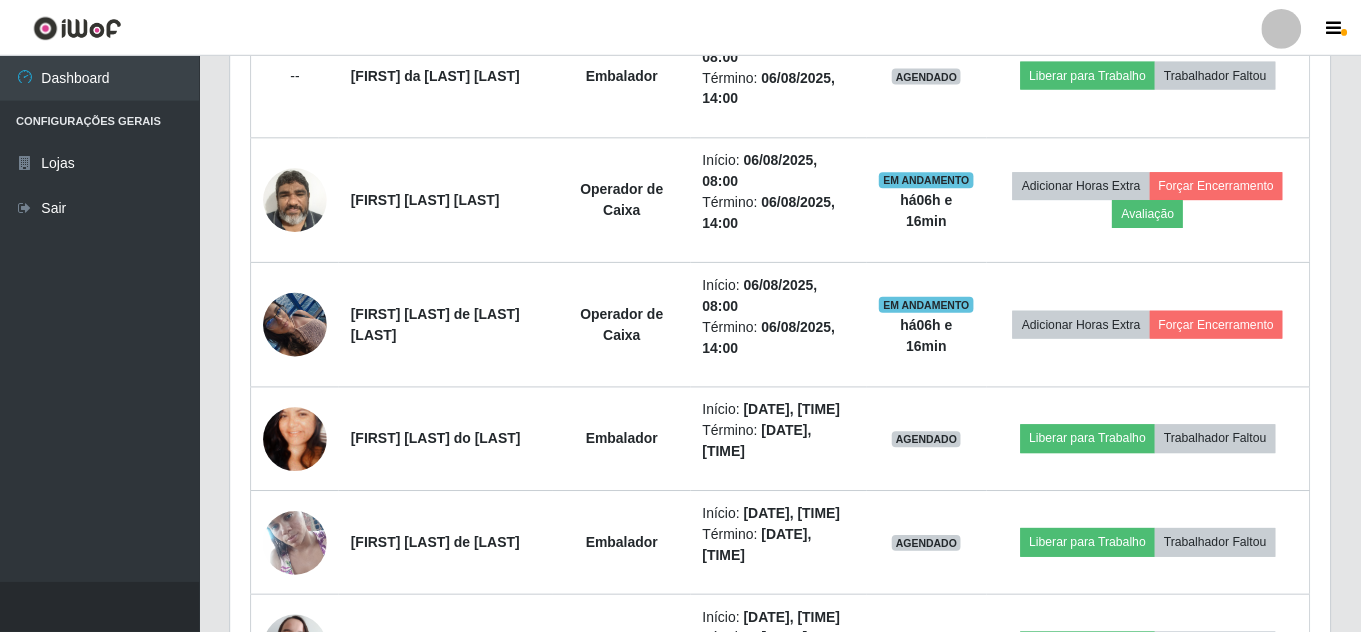 scroll, scrollTop: 999585, scrollLeft: 998901, axis: both 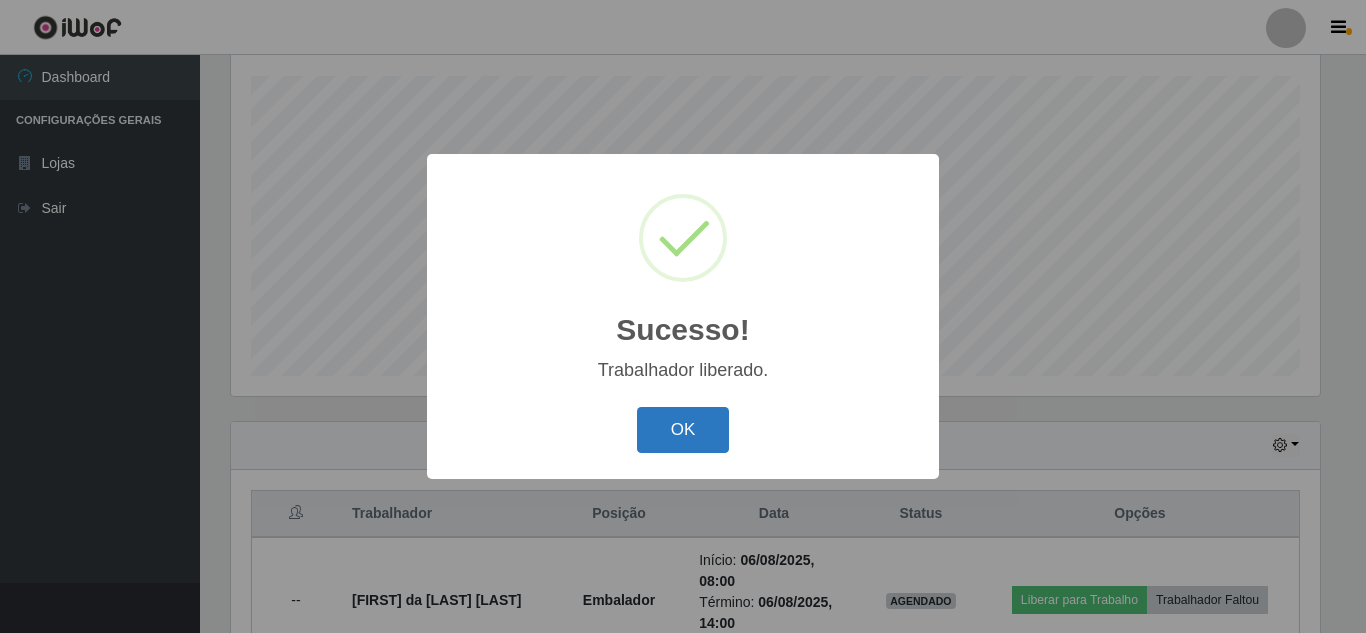 click on "OK" at bounding box center [683, 430] 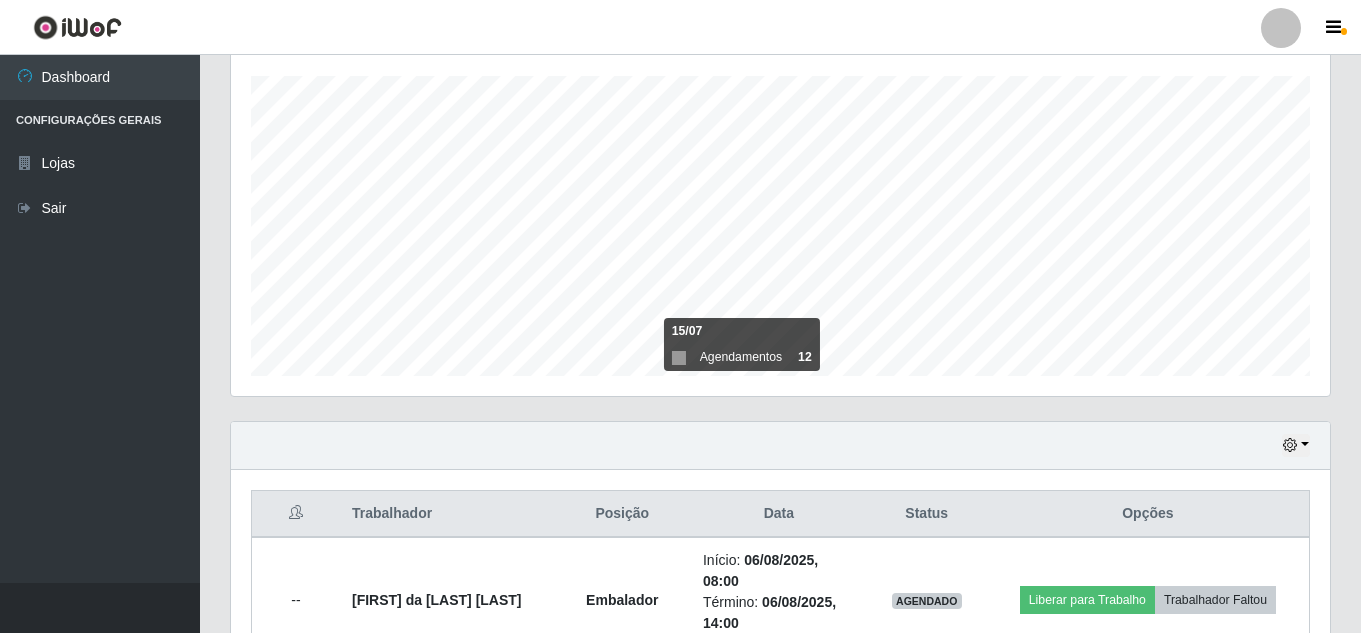 scroll, scrollTop: 999585, scrollLeft: 998901, axis: both 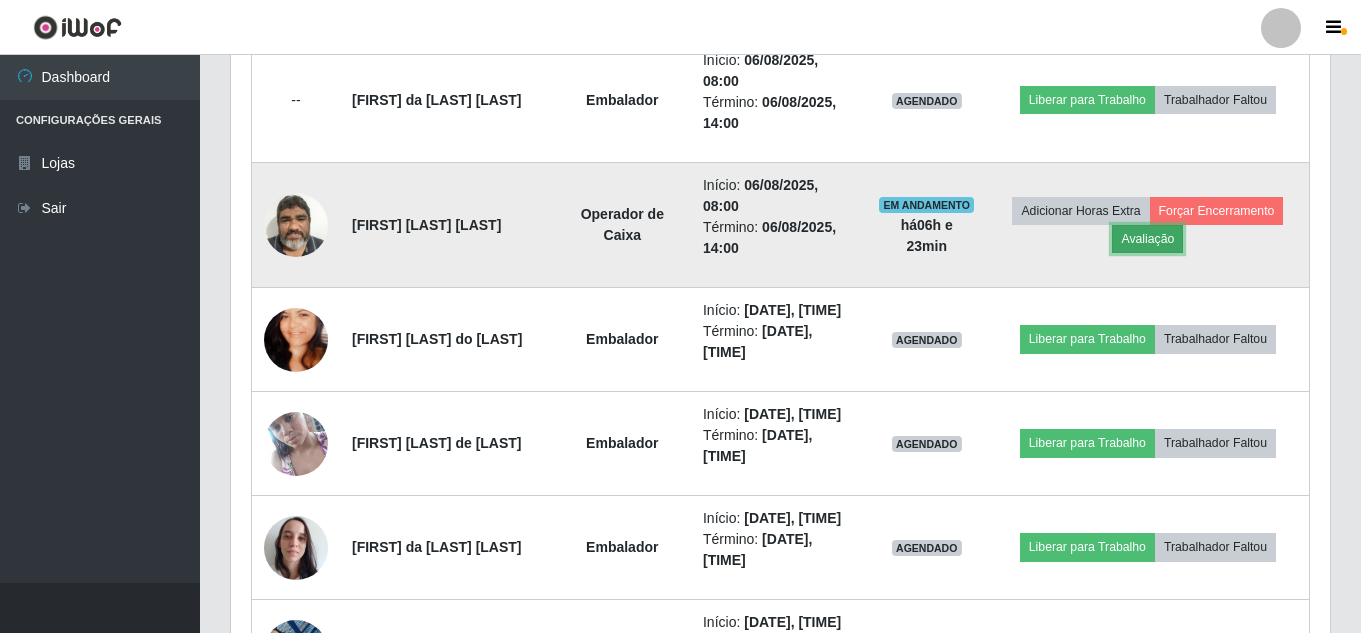 click on "Avaliação" at bounding box center (1147, 239) 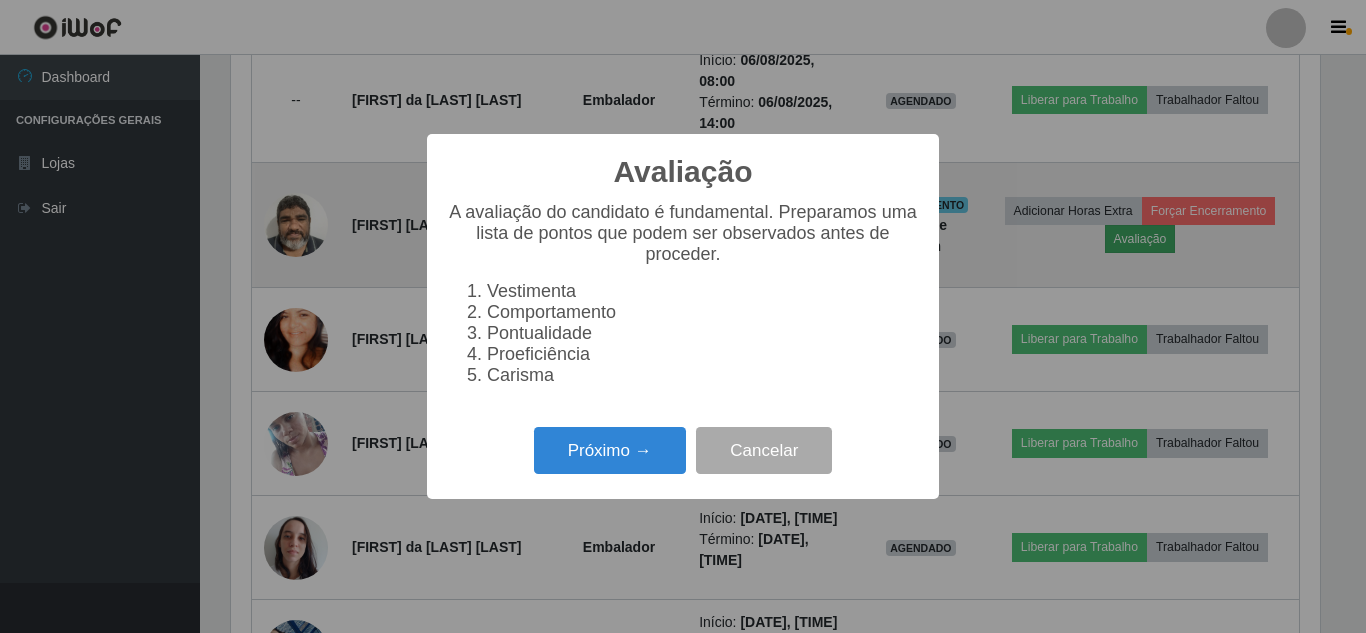 scroll, scrollTop: 999585, scrollLeft: 998911, axis: both 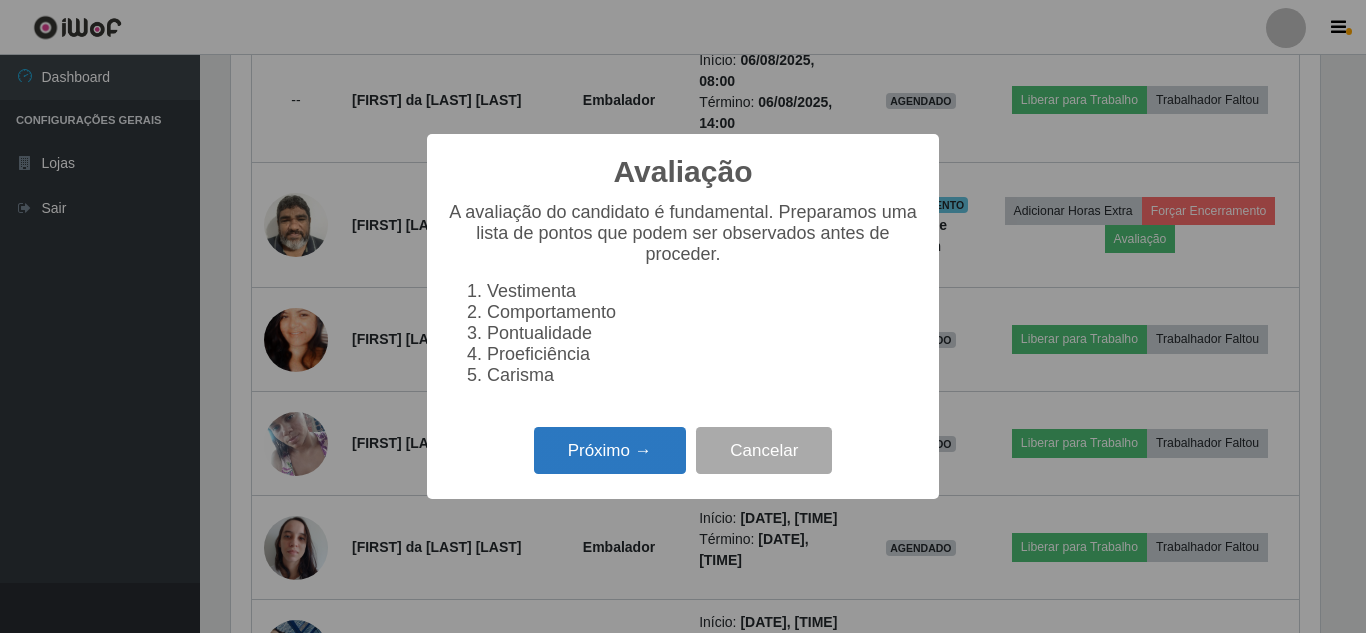 click on "Próximo →" at bounding box center [610, 450] 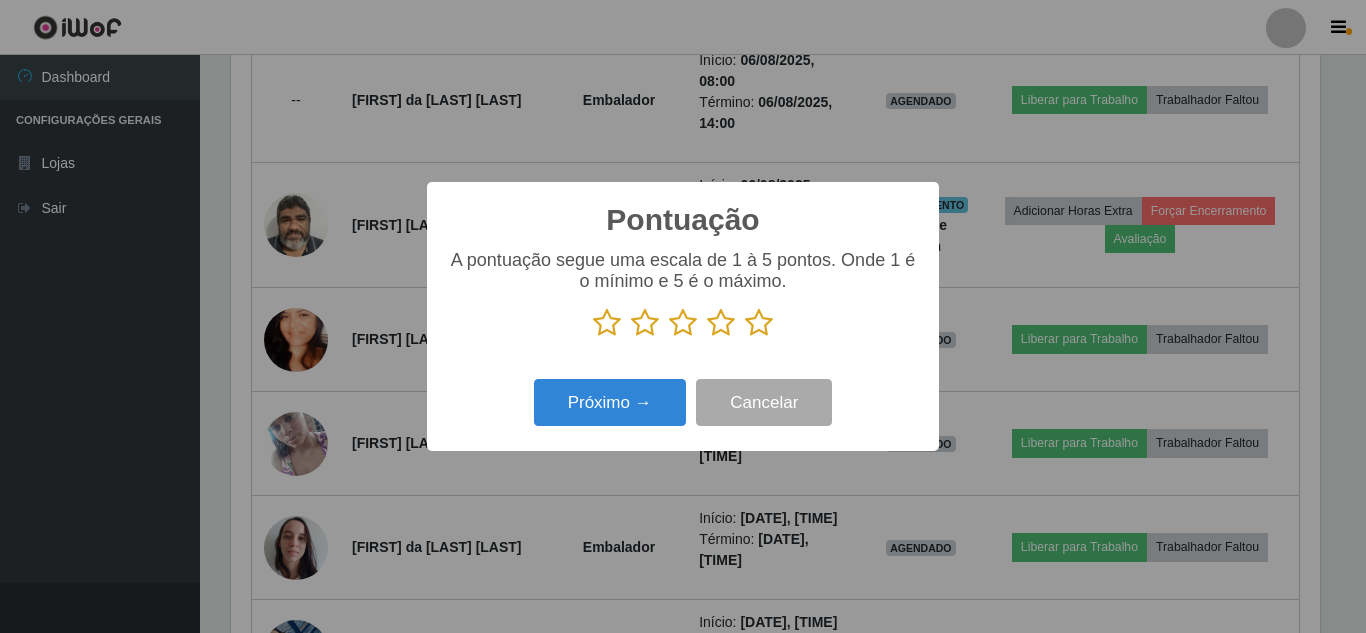 click at bounding box center (759, 323) 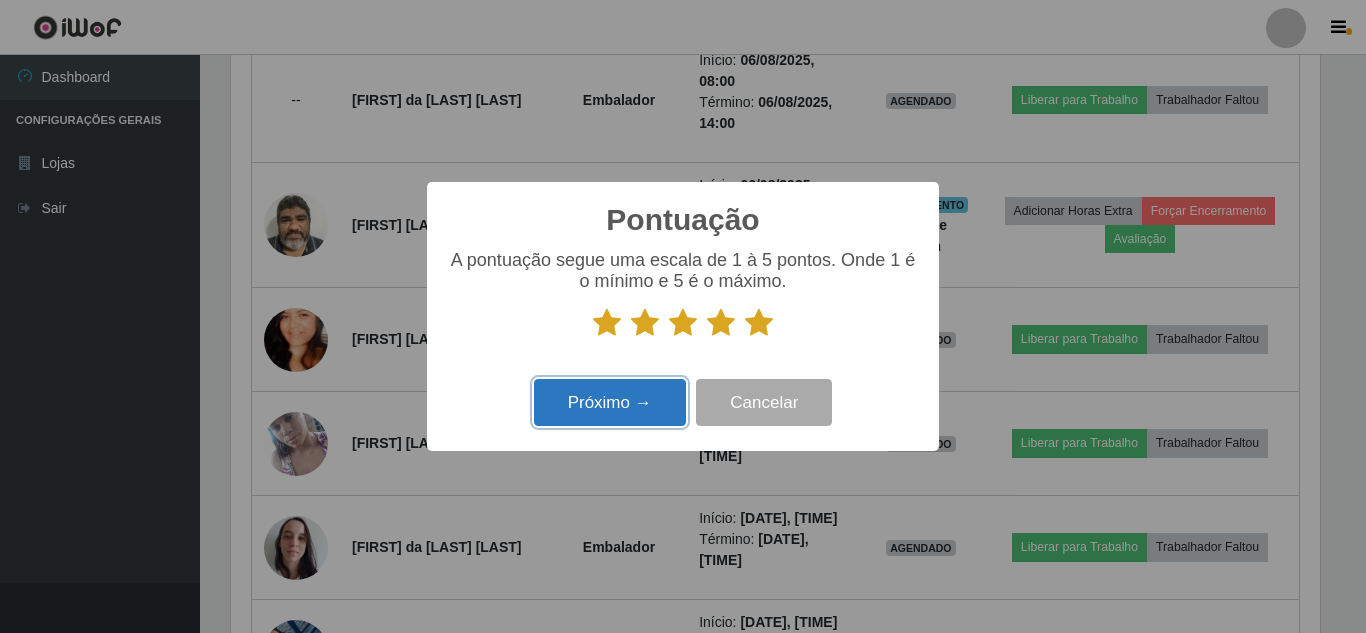 click on "Próximo →" at bounding box center [610, 402] 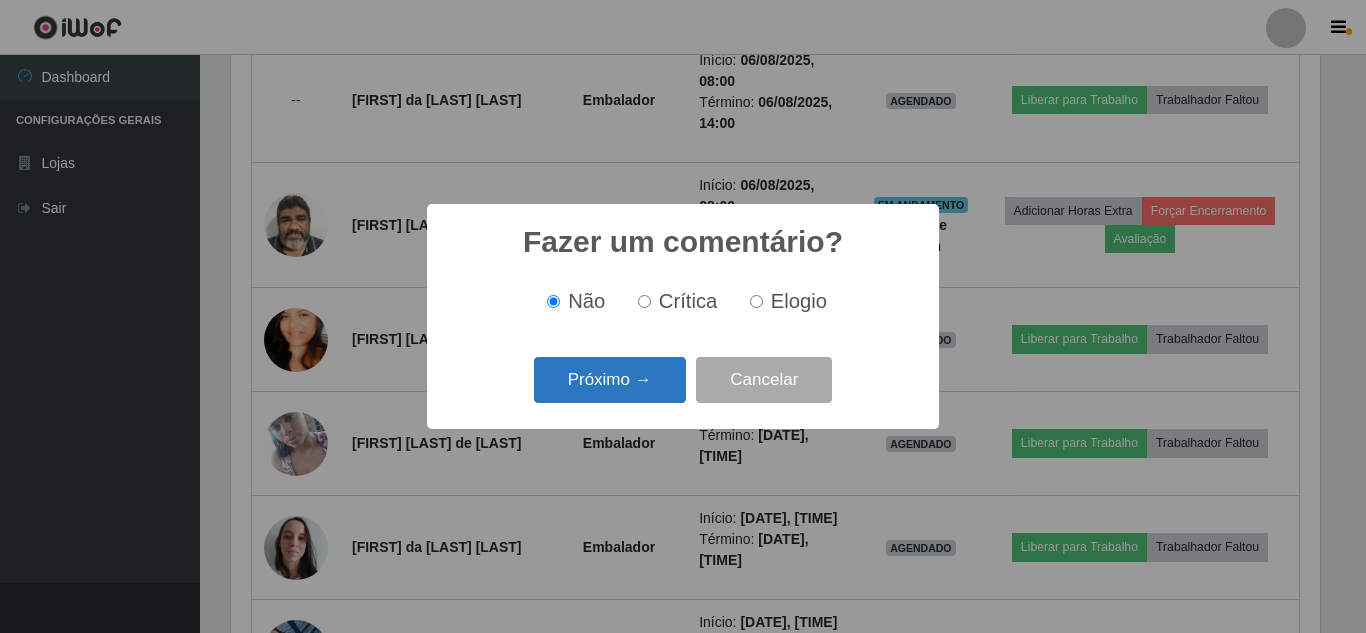 click on "Próximo →" at bounding box center (610, 380) 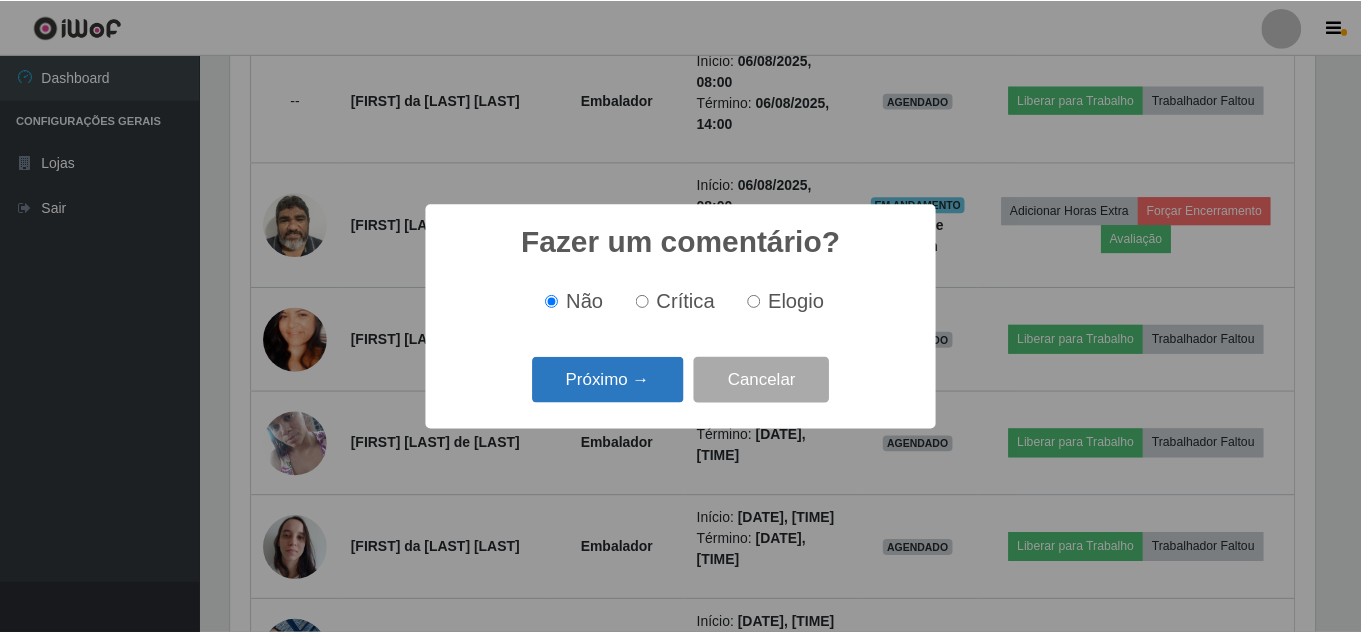 scroll, scrollTop: 999585, scrollLeft: 998911, axis: both 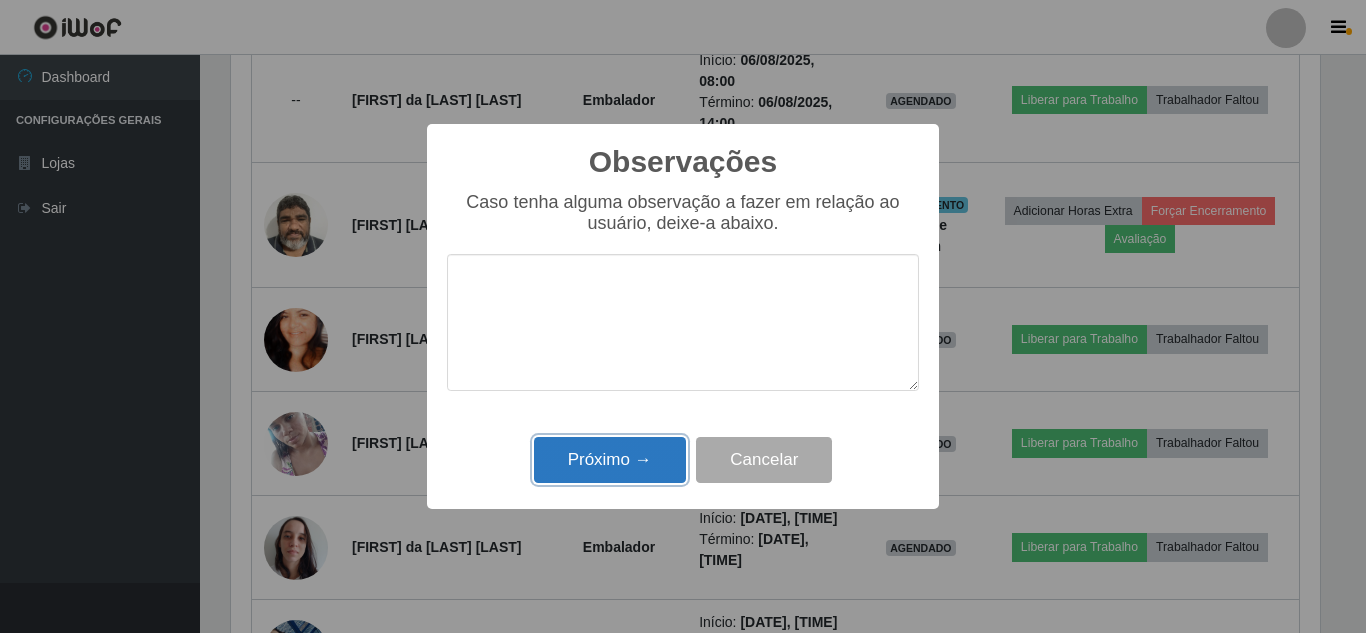 click on "Próximo →" at bounding box center (610, 460) 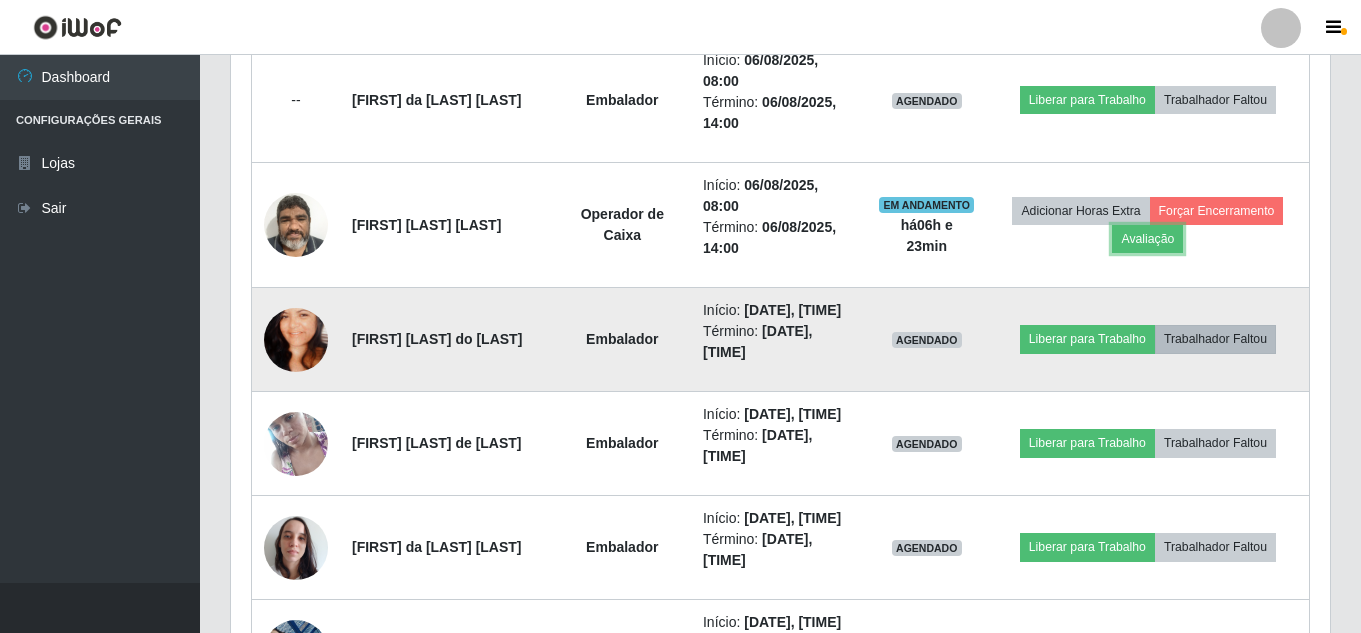 scroll, scrollTop: 999585, scrollLeft: 998901, axis: both 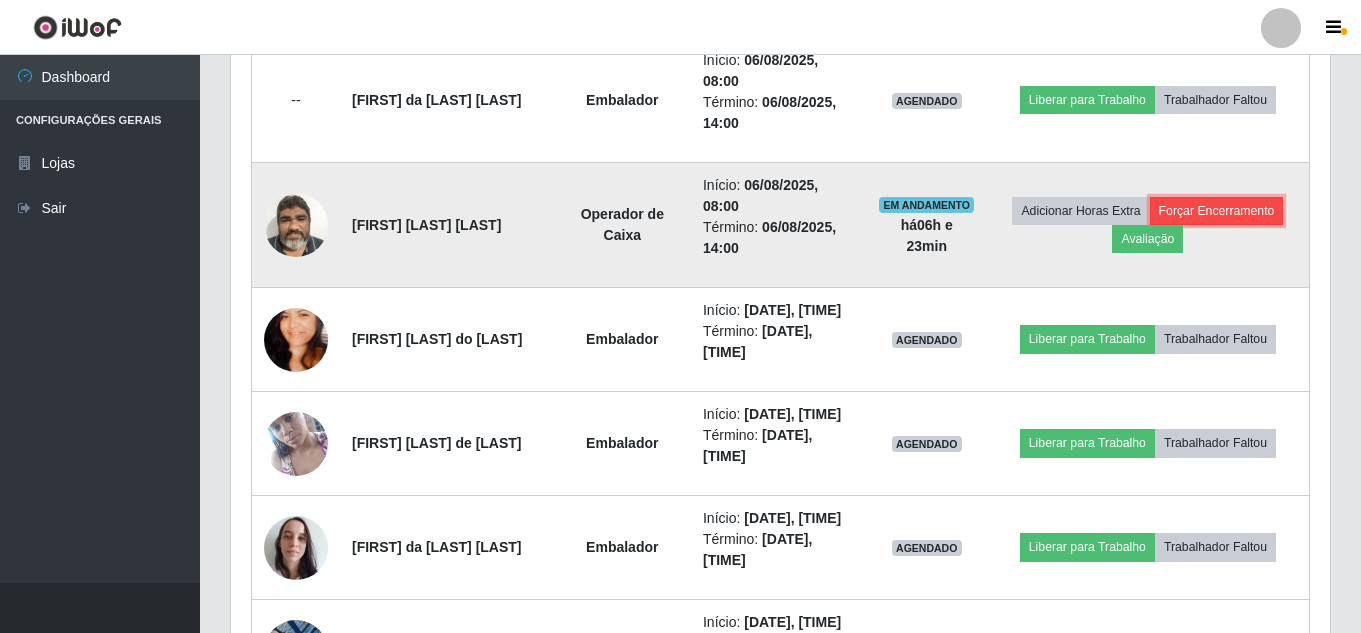 click on "Forçar Encerramento" at bounding box center (1217, 211) 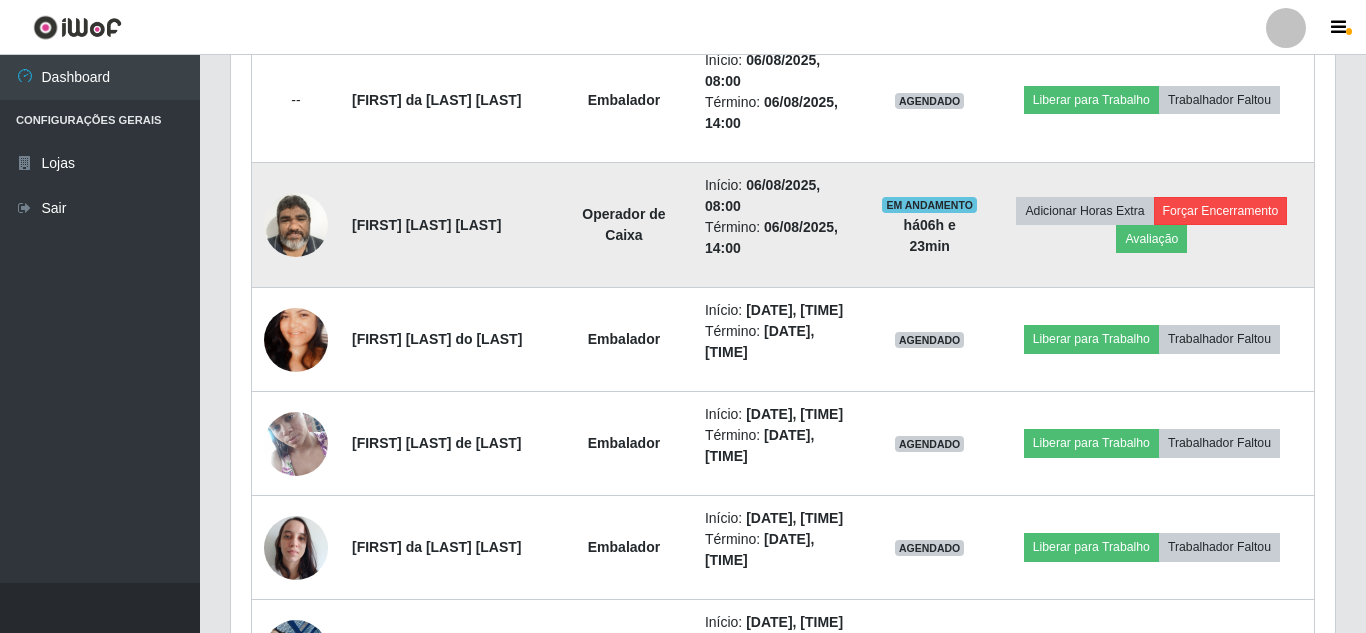 scroll, scrollTop: 999585, scrollLeft: 998911, axis: both 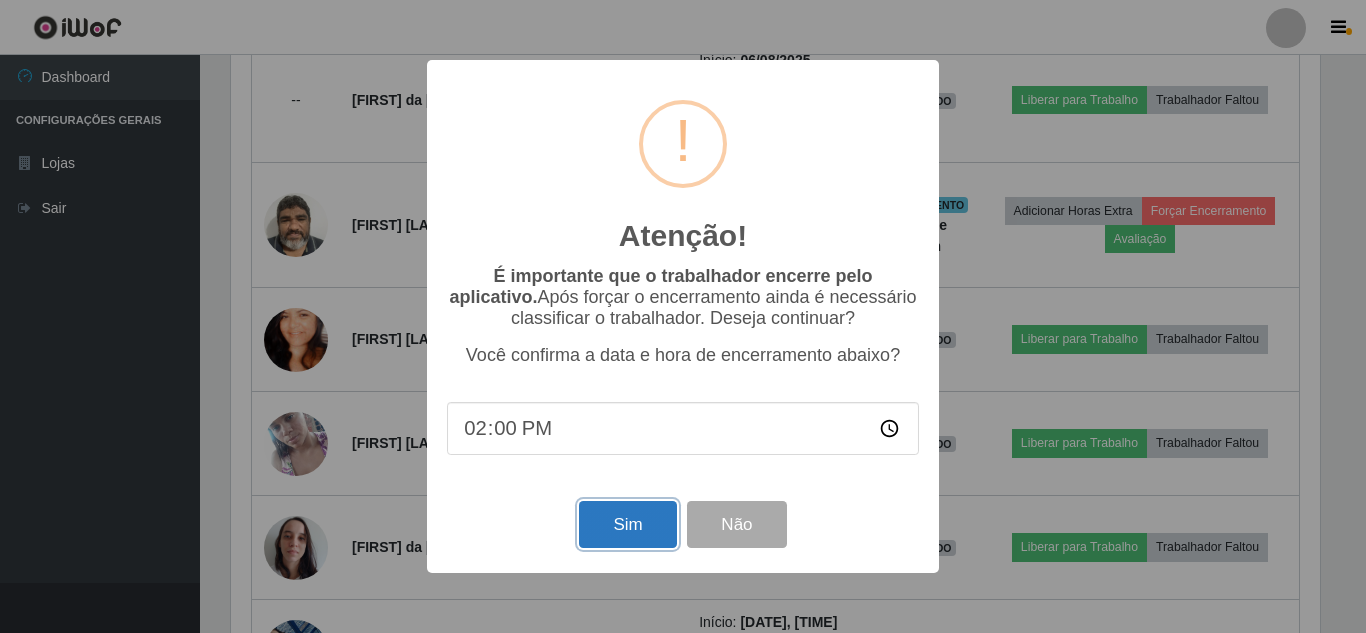 click on "Sim" at bounding box center (627, 524) 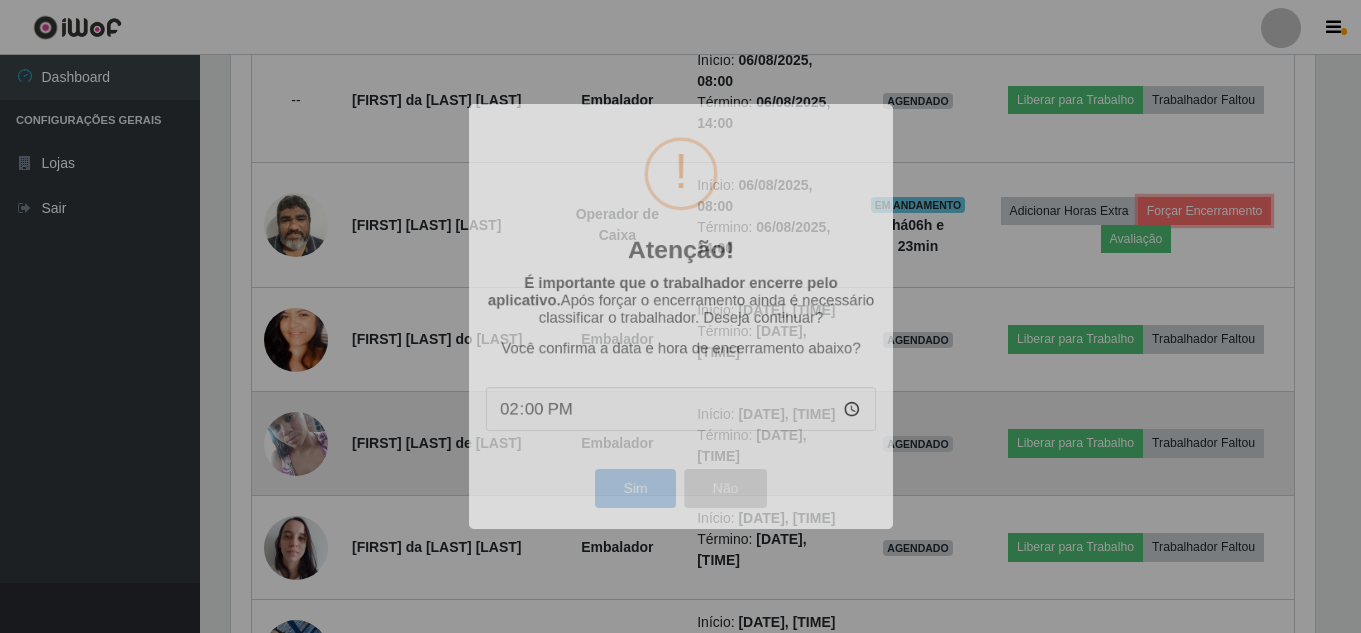 scroll, scrollTop: 999585, scrollLeft: 998901, axis: both 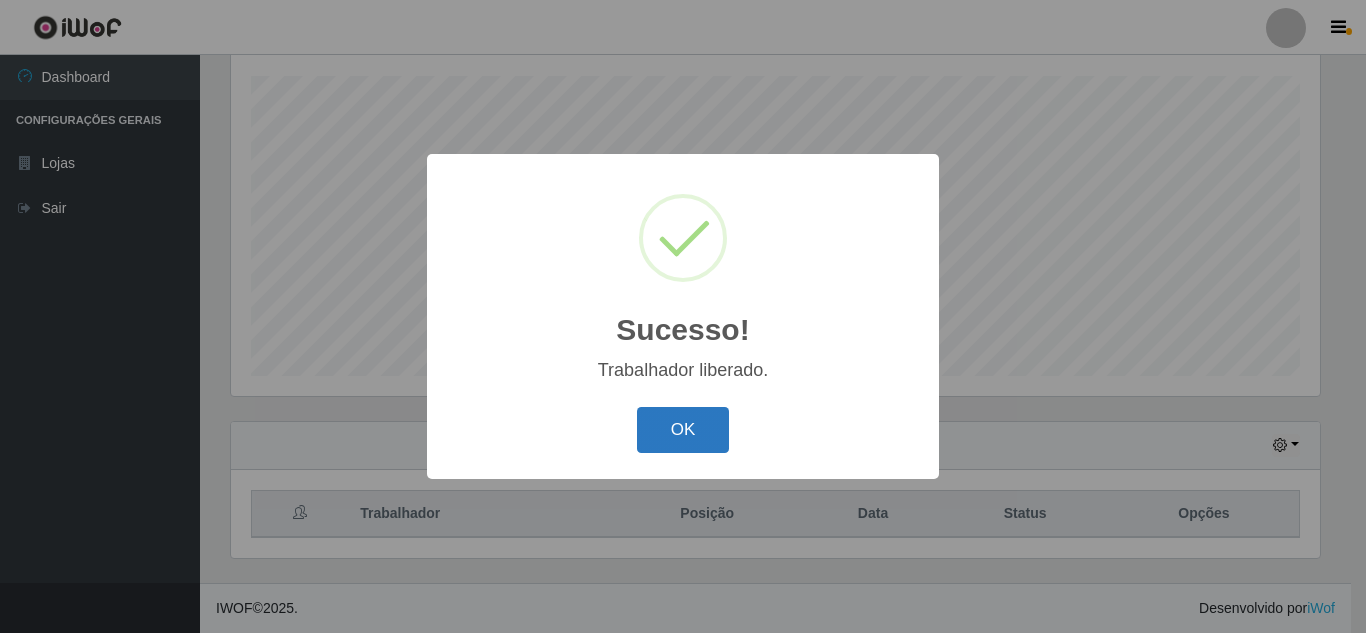 drag, startPoint x: 671, startPoint y: 428, endPoint x: 675, endPoint y: 412, distance: 16.492422 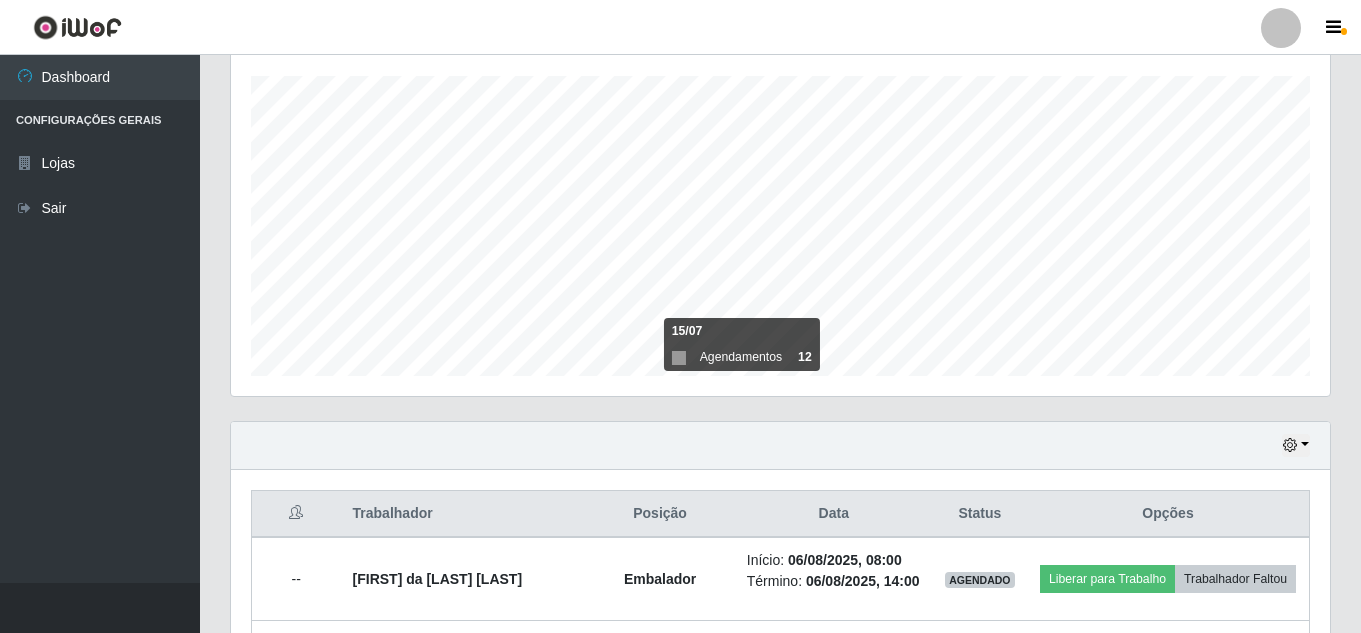 scroll, scrollTop: 999585, scrollLeft: 998901, axis: both 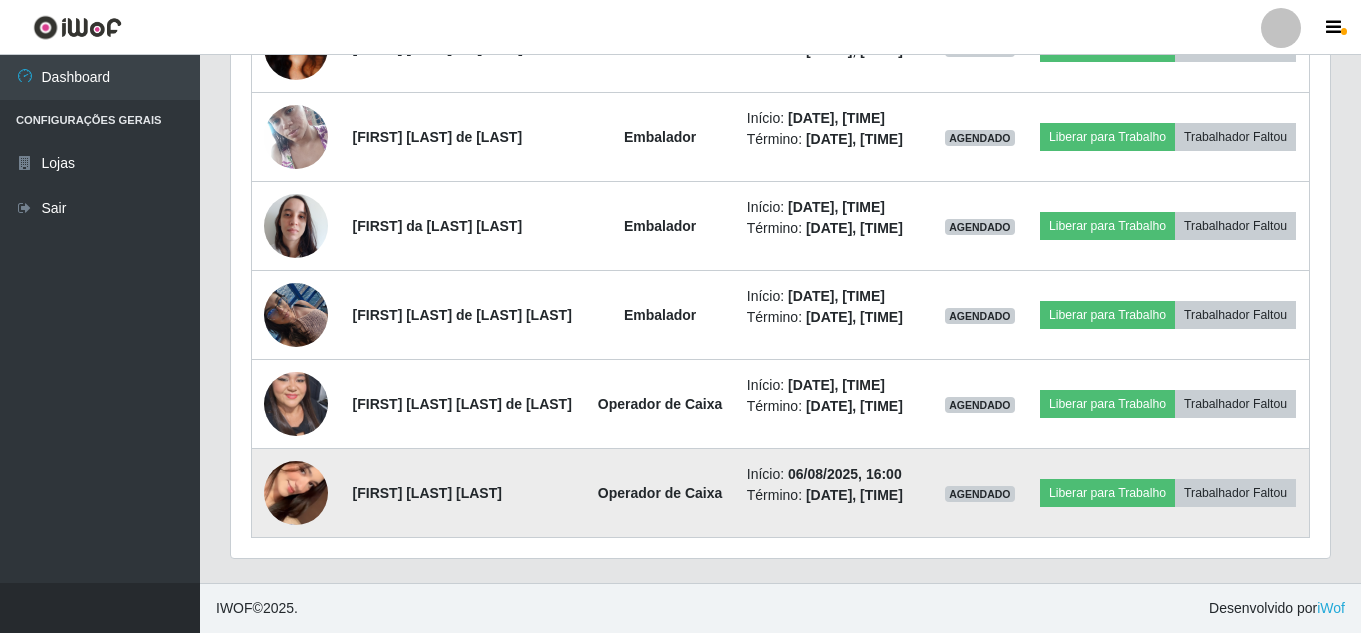 click at bounding box center (296, 493) 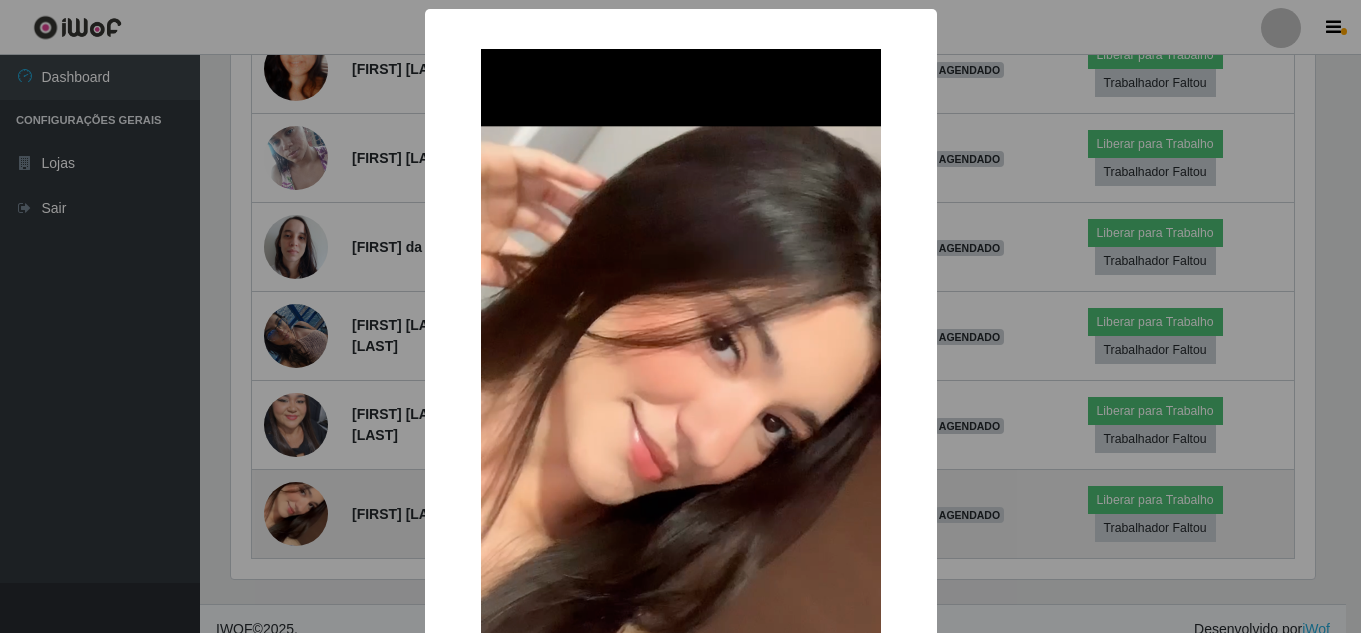 scroll, scrollTop: 999585, scrollLeft: 998911, axis: both 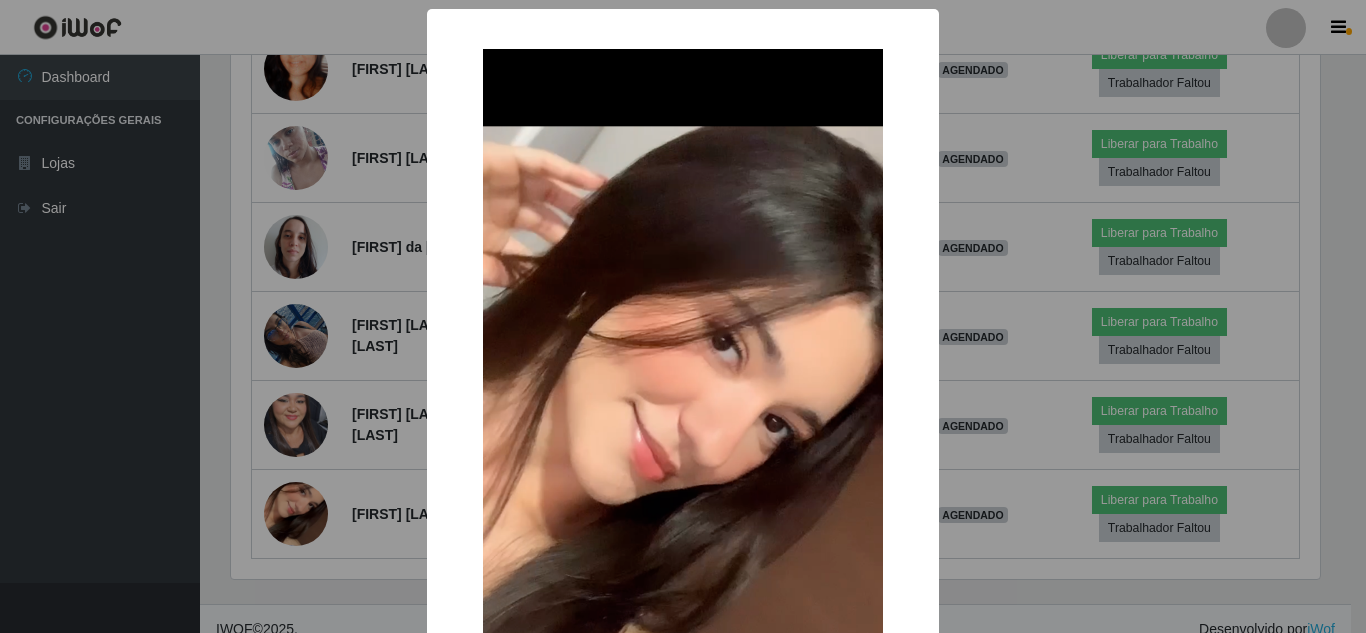 click on "× OK Cancel" at bounding box center [683, 316] 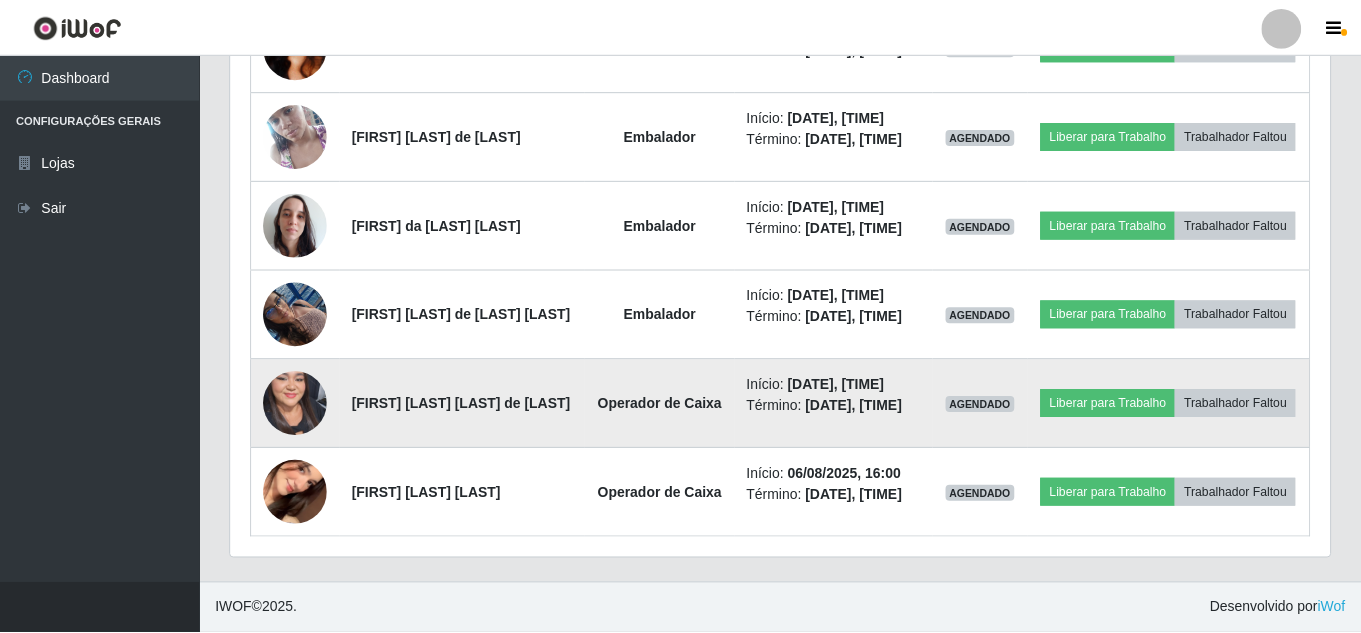 scroll, scrollTop: 999585, scrollLeft: 998901, axis: both 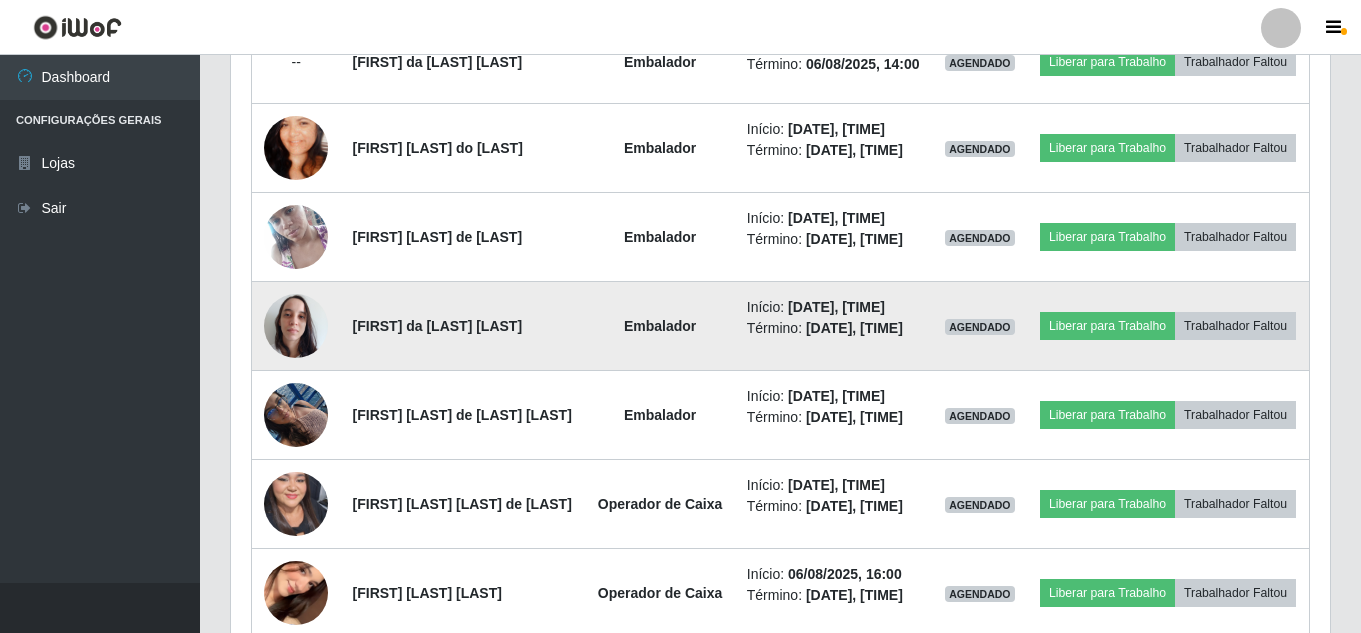 click at bounding box center [296, 325] 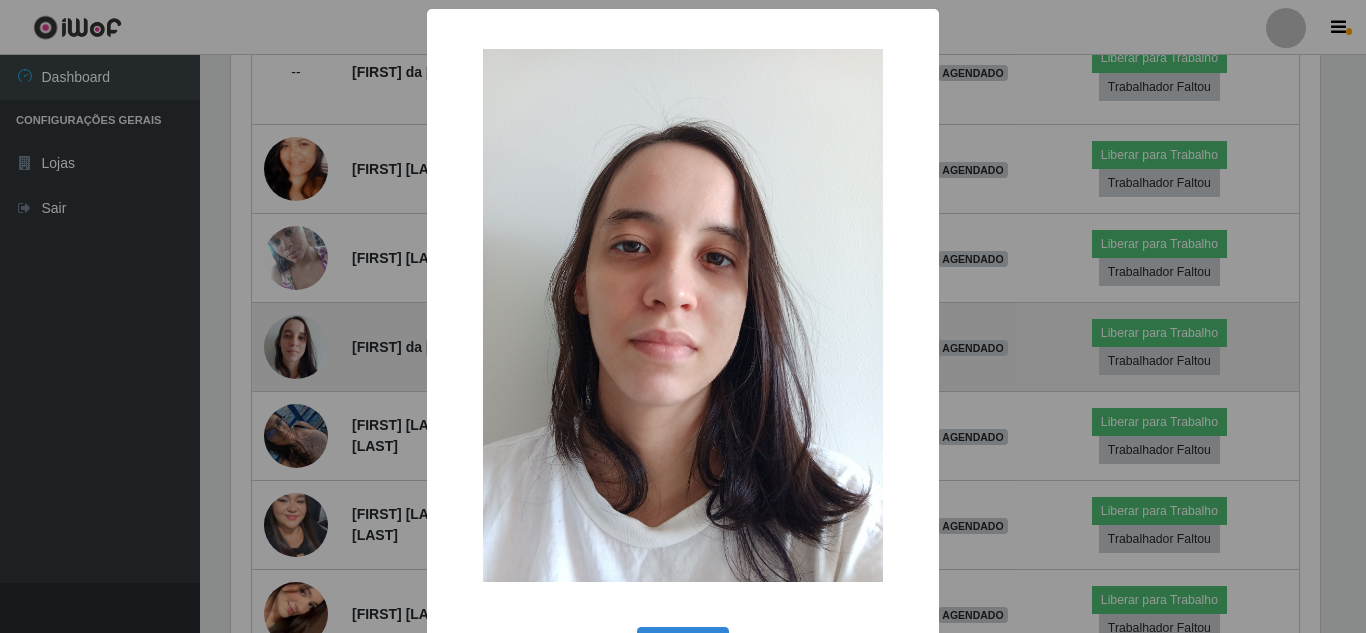 scroll, scrollTop: 999585, scrollLeft: 998911, axis: both 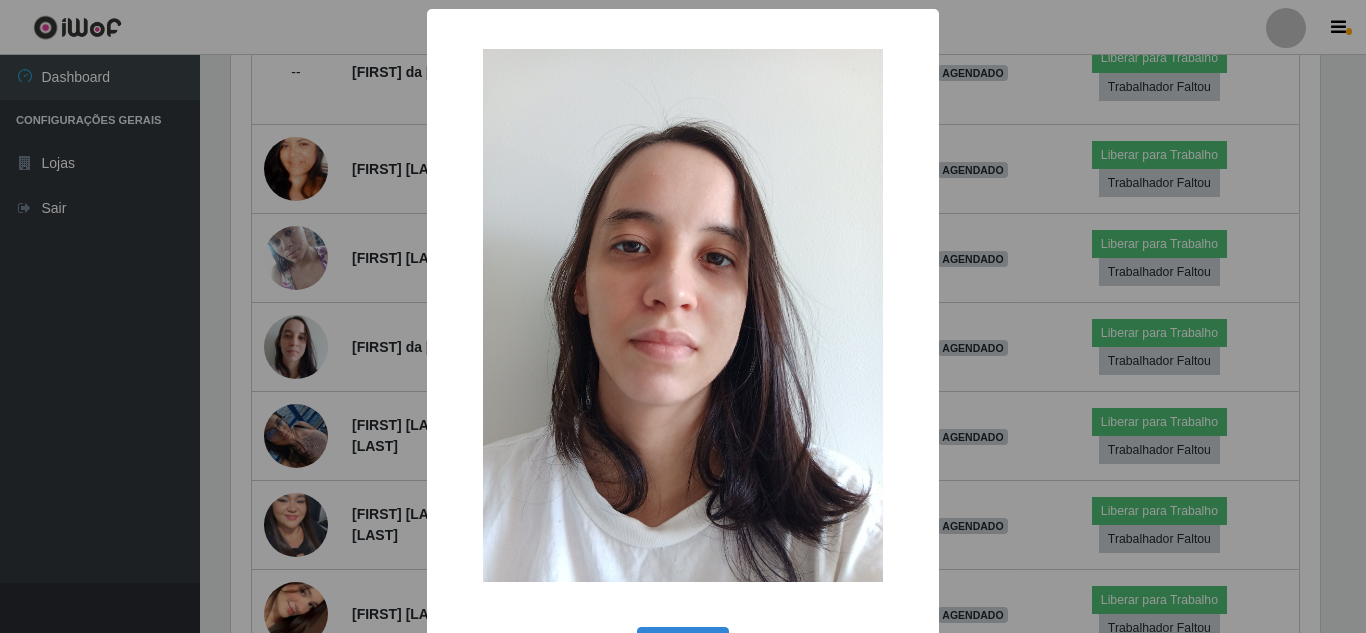 click on "× OK Cancel" at bounding box center (683, 316) 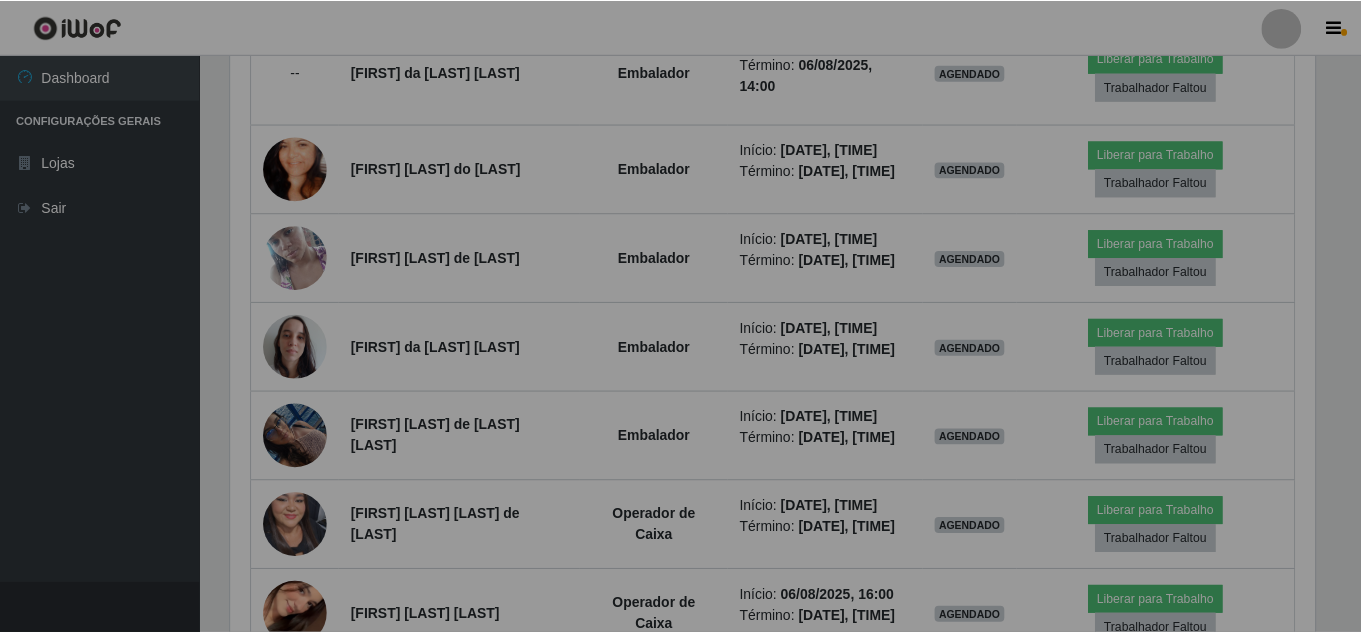 scroll, scrollTop: 999585, scrollLeft: 998901, axis: both 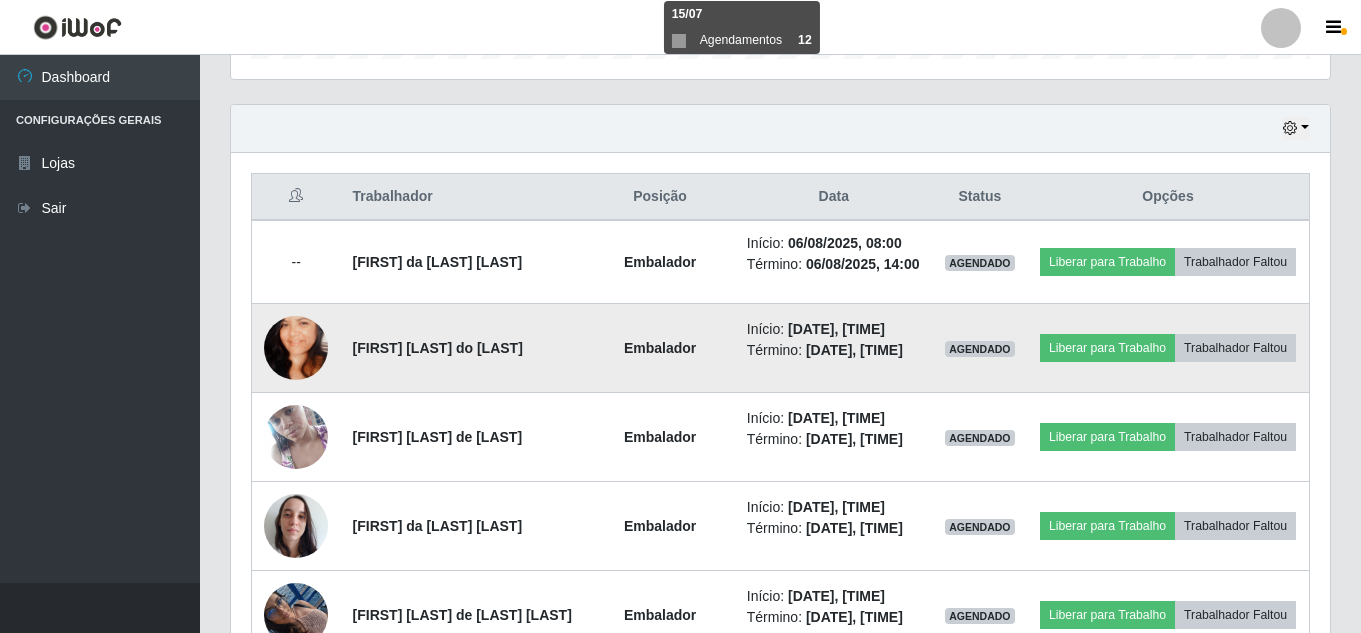 click at bounding box center (296, 348) 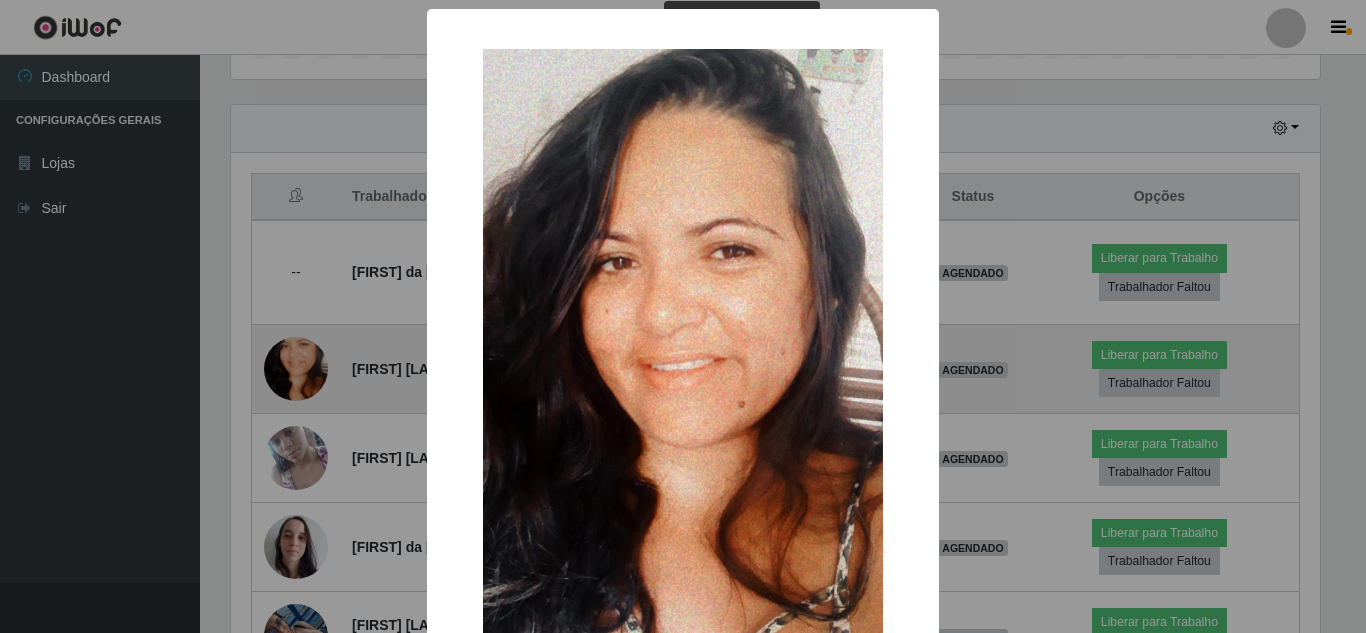 click on "× OK Cancel" at bounding box center (683, 316) 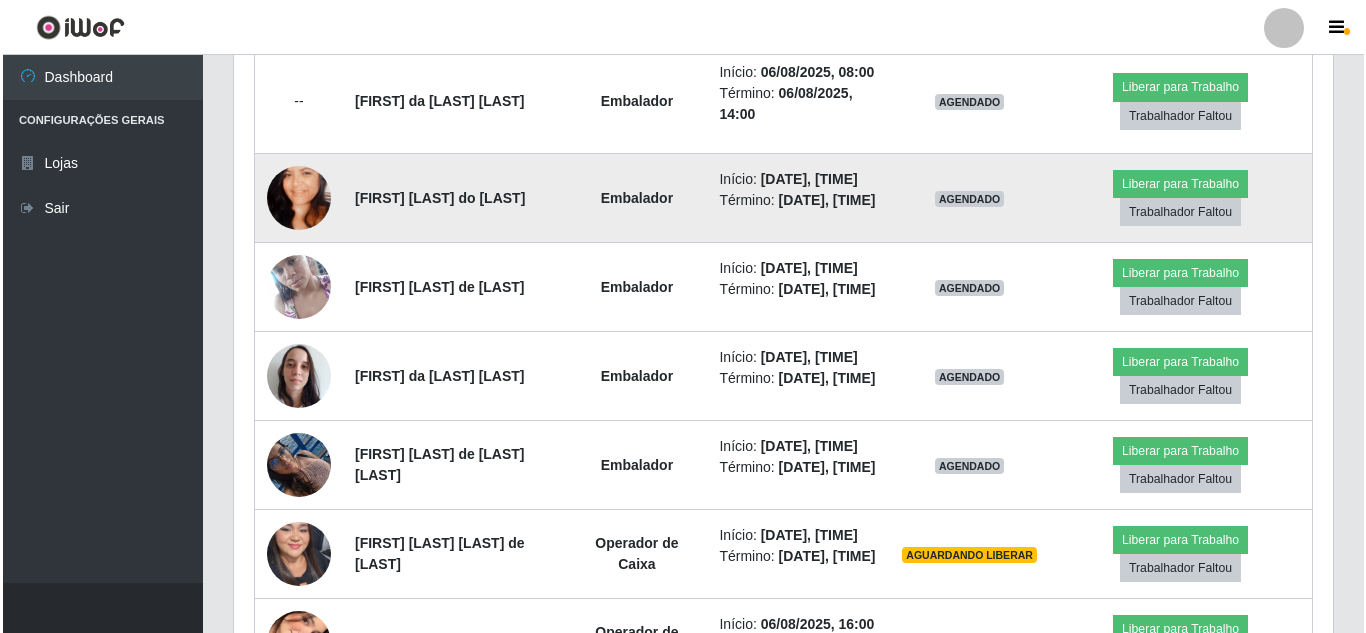 scroll, scrollTop: 856, scrollLeft: 0, axis: vertical 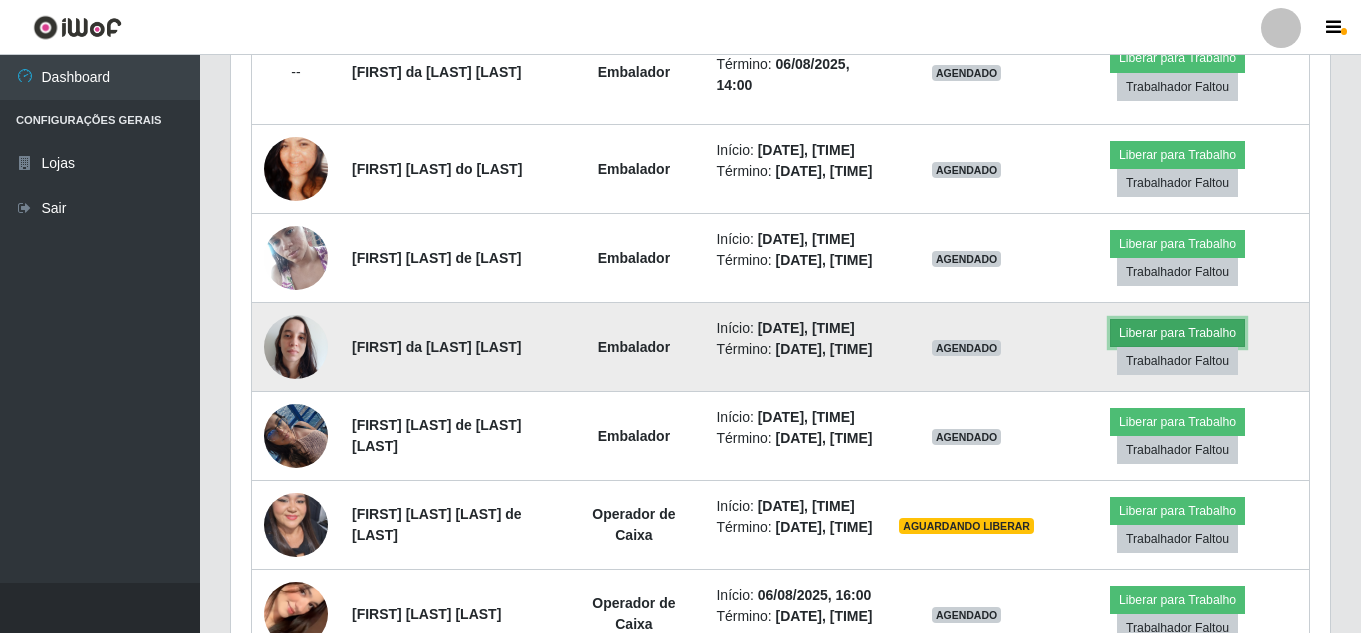 click on "Liberar para Trabalho" at bounding box center (1177, 333) 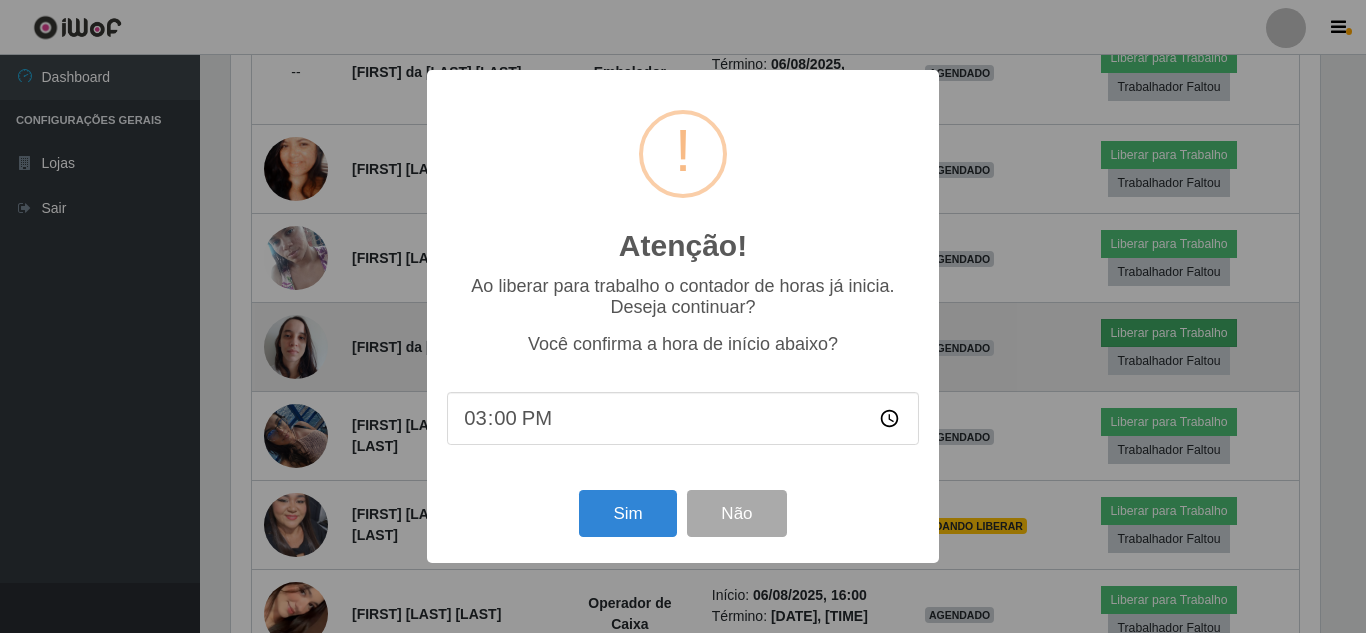 scroll, scrollTop: 999585, scrollLeft: 998911, axis: both 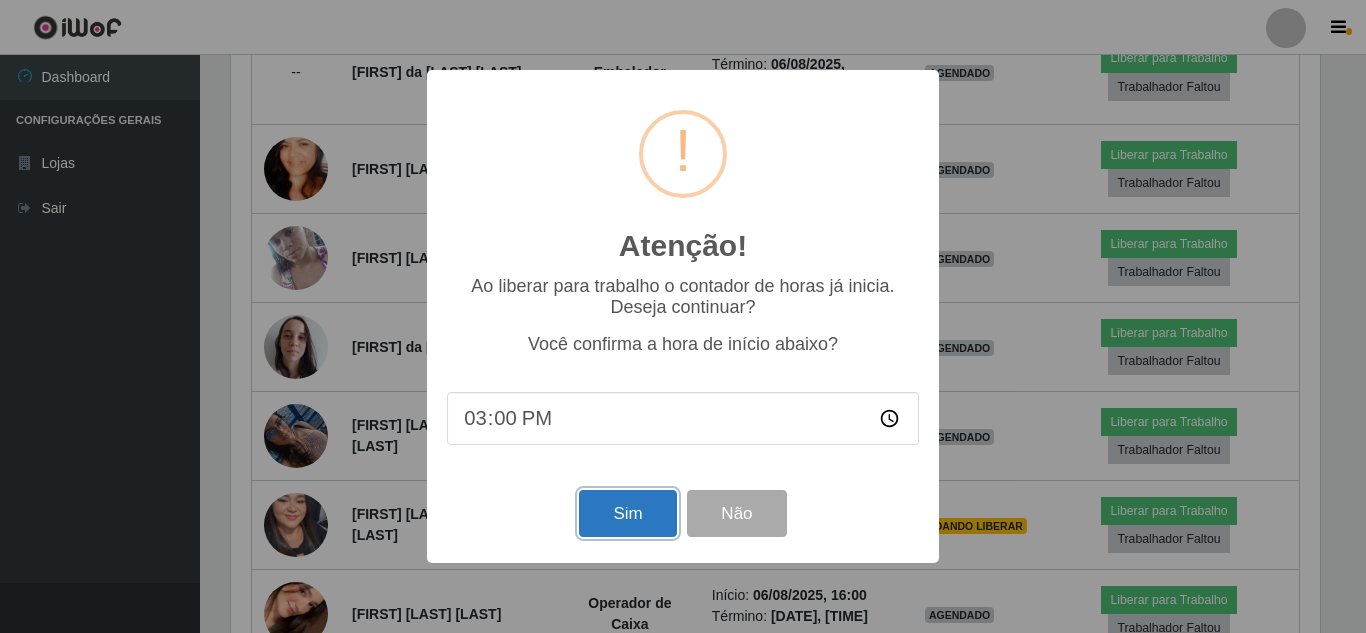 click on "Sim" at bounding box center [627, 513] 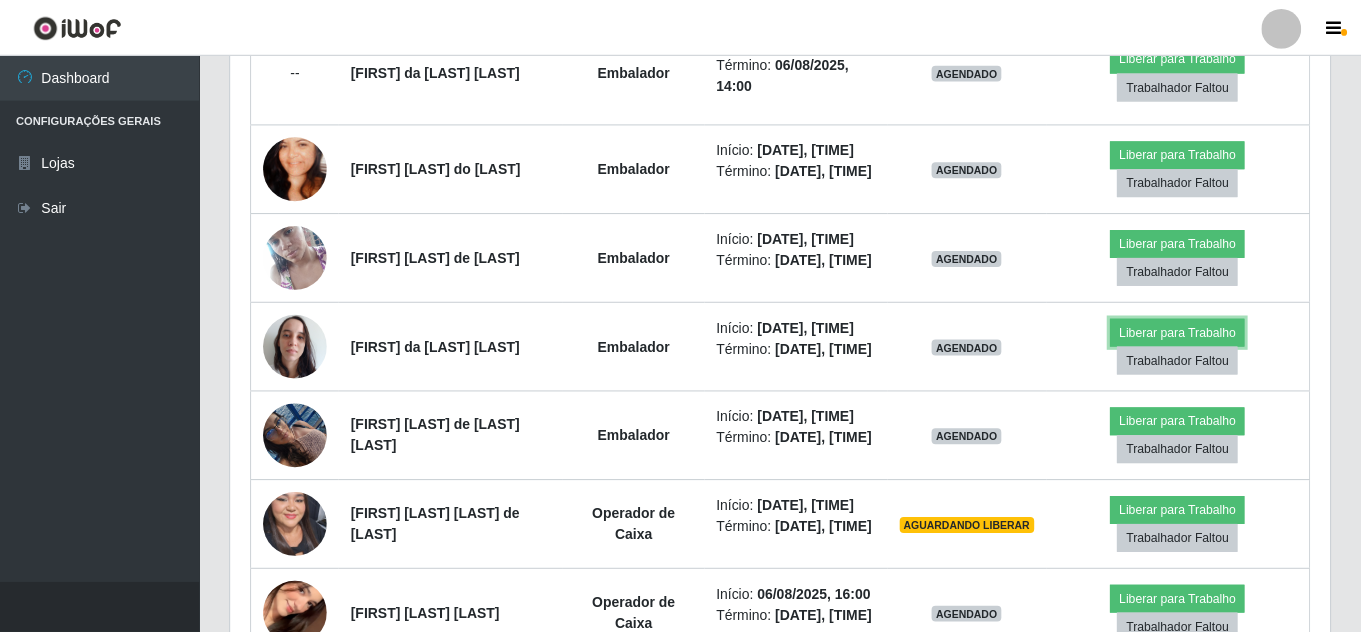 scroll, scrollTop: 999585, scrollLeft: 998901, axis: both 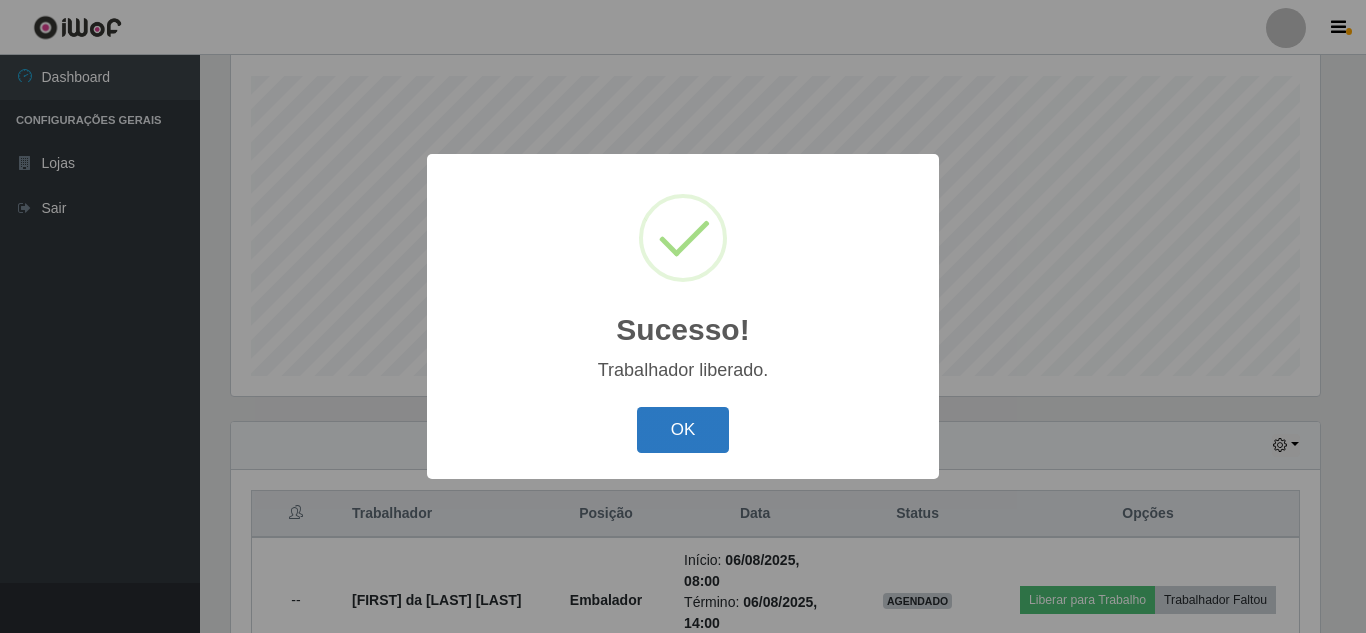 click on "OK" at bounding box center [683, 430] 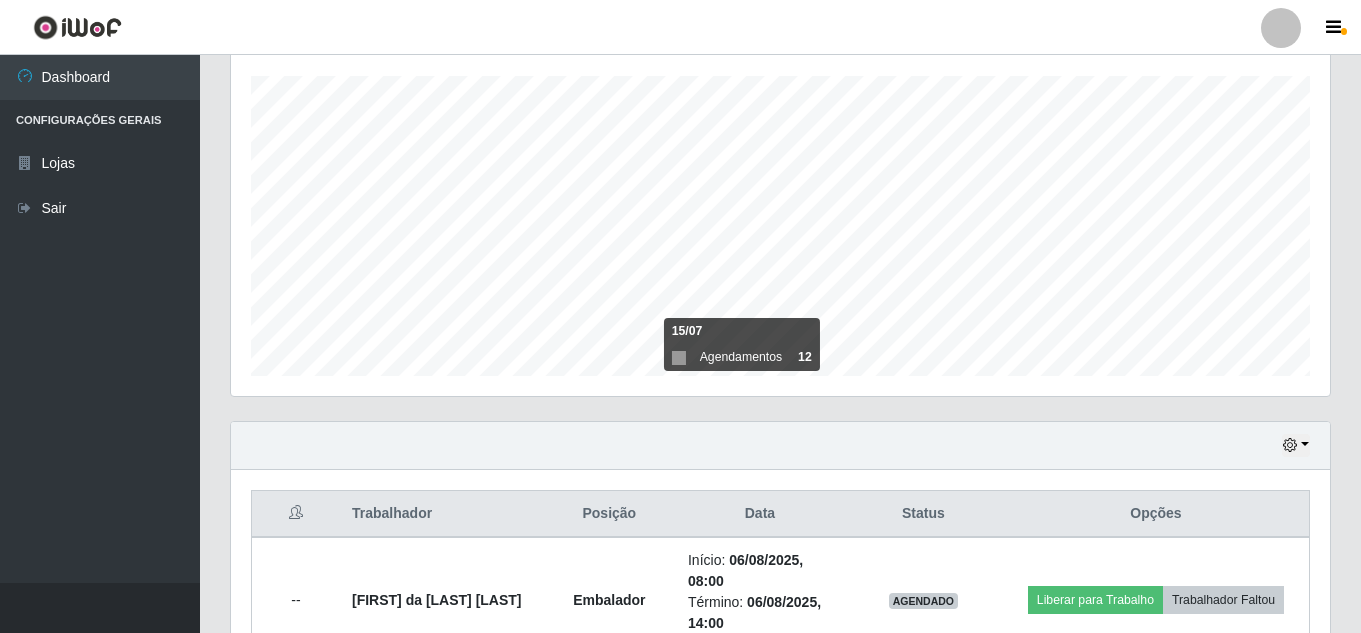 scroll, scrollTop: 999585, scrollLeft: 998901, axis: both 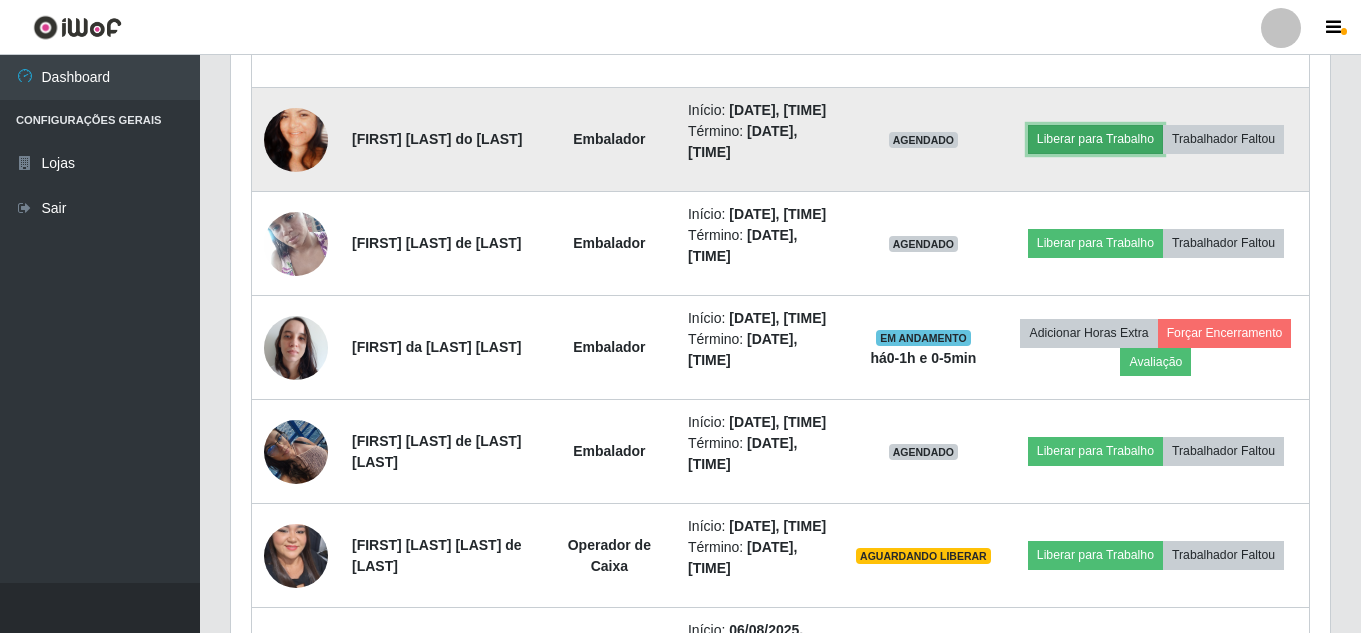 click on "Liberar para Trabalho" at bounding box center (1095, 139) 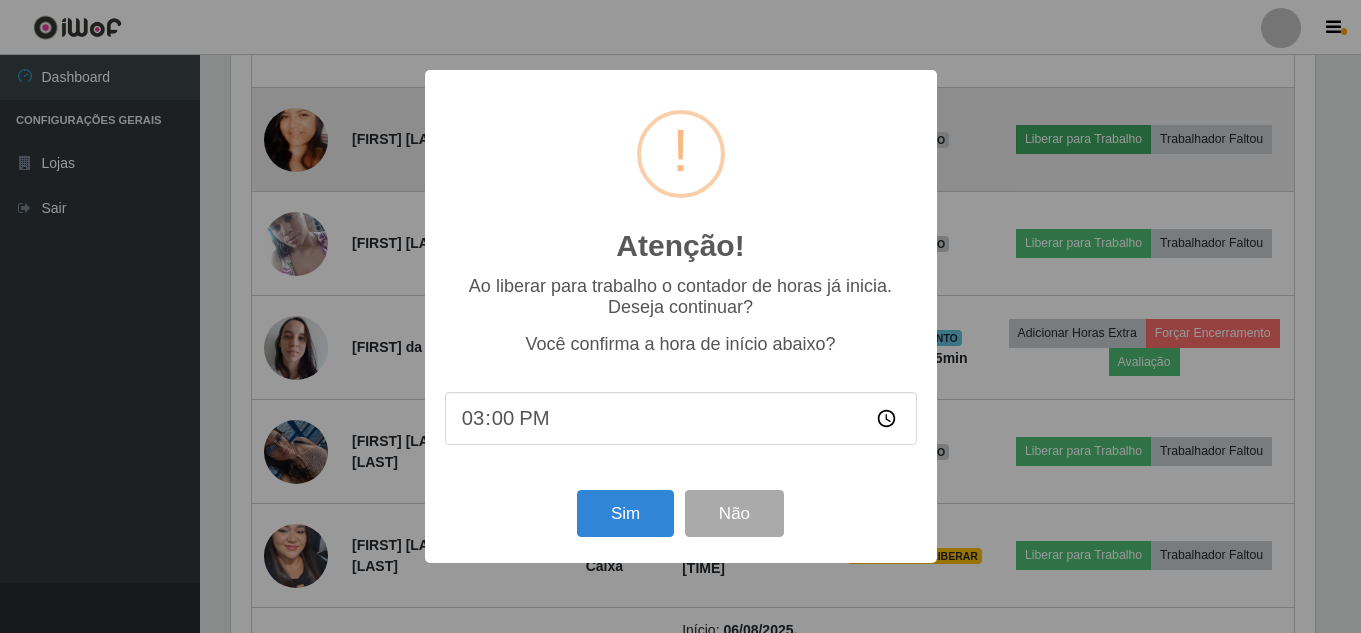 scroll, scrollTop: 999585, scrollLeft: 998911, axis: both 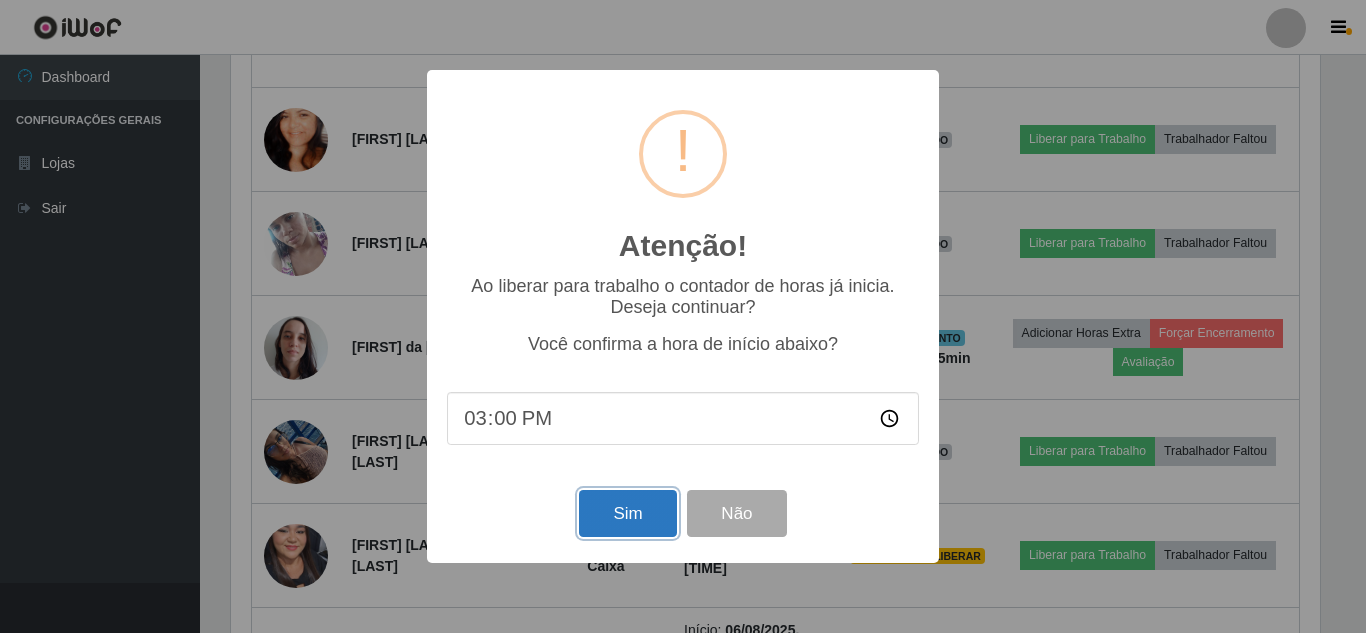 click on "Sim" at bounding box center (627, 513) 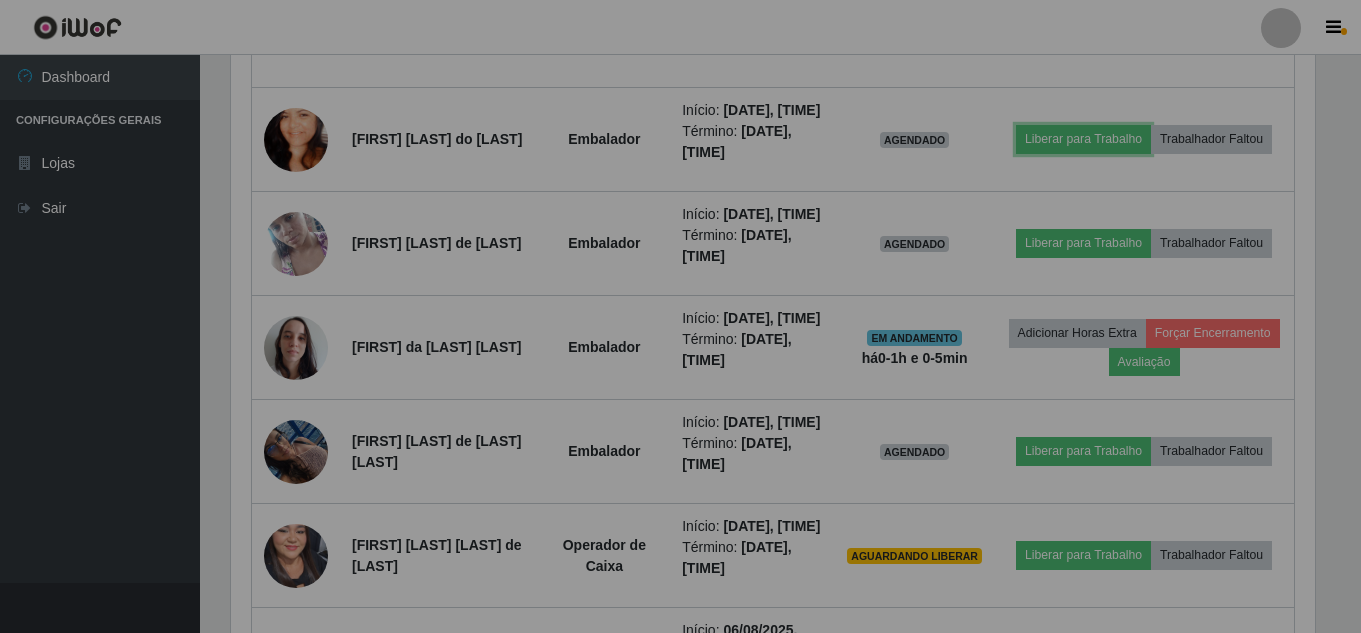 scroll, scrollTop: 999585, scrollLeft: 998901, axis: both 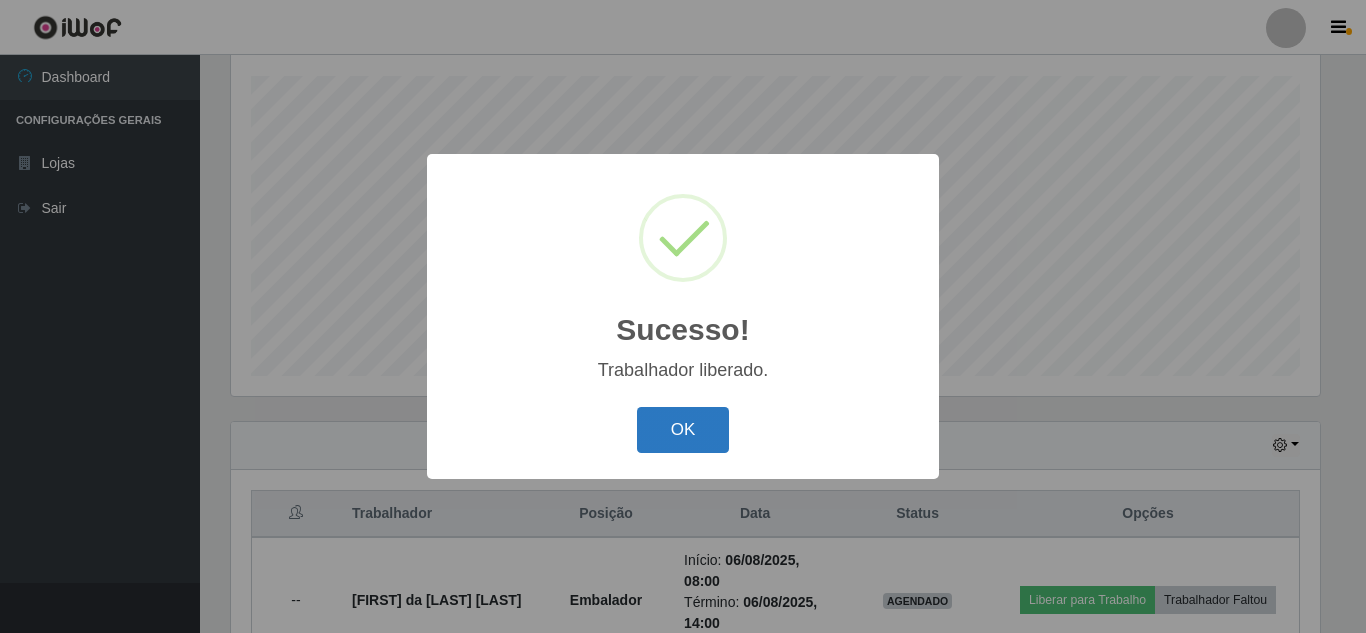 click on "OK" at bounding box center [683, 430] 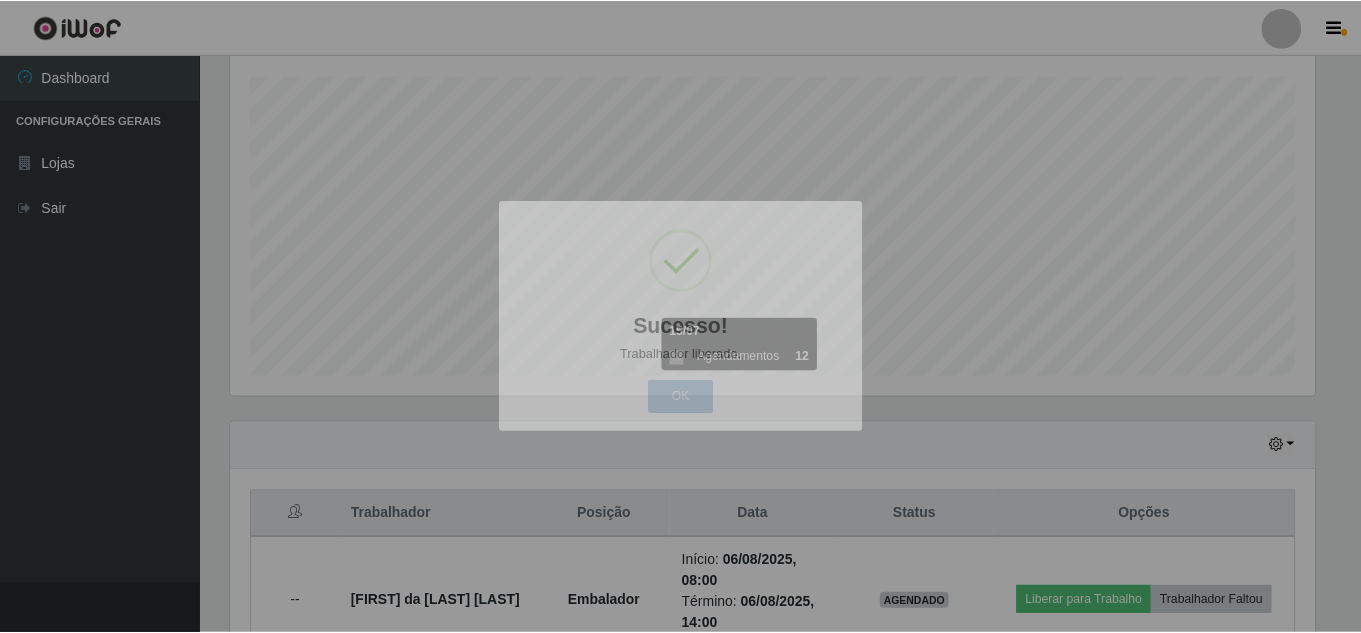 scroll, scrollTop: 999585, scrollLeft: 998901, axis: both 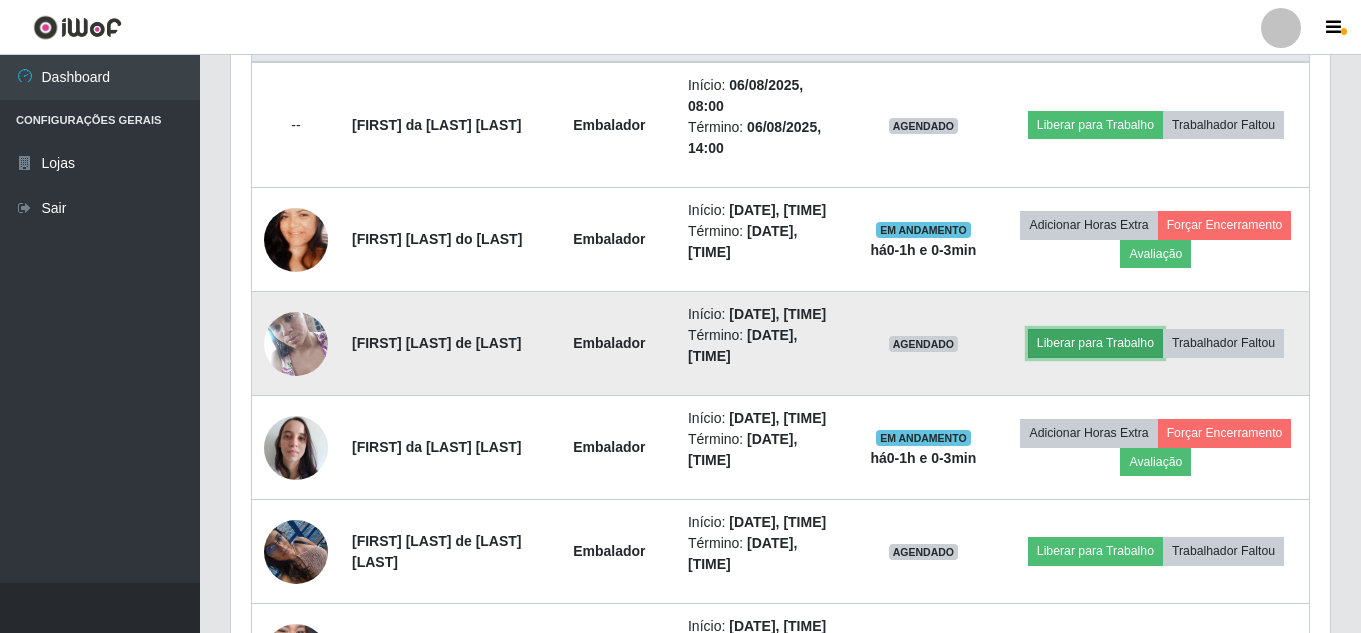 click on "Liberar para Trabalho" at bounding box center [1095, 343] 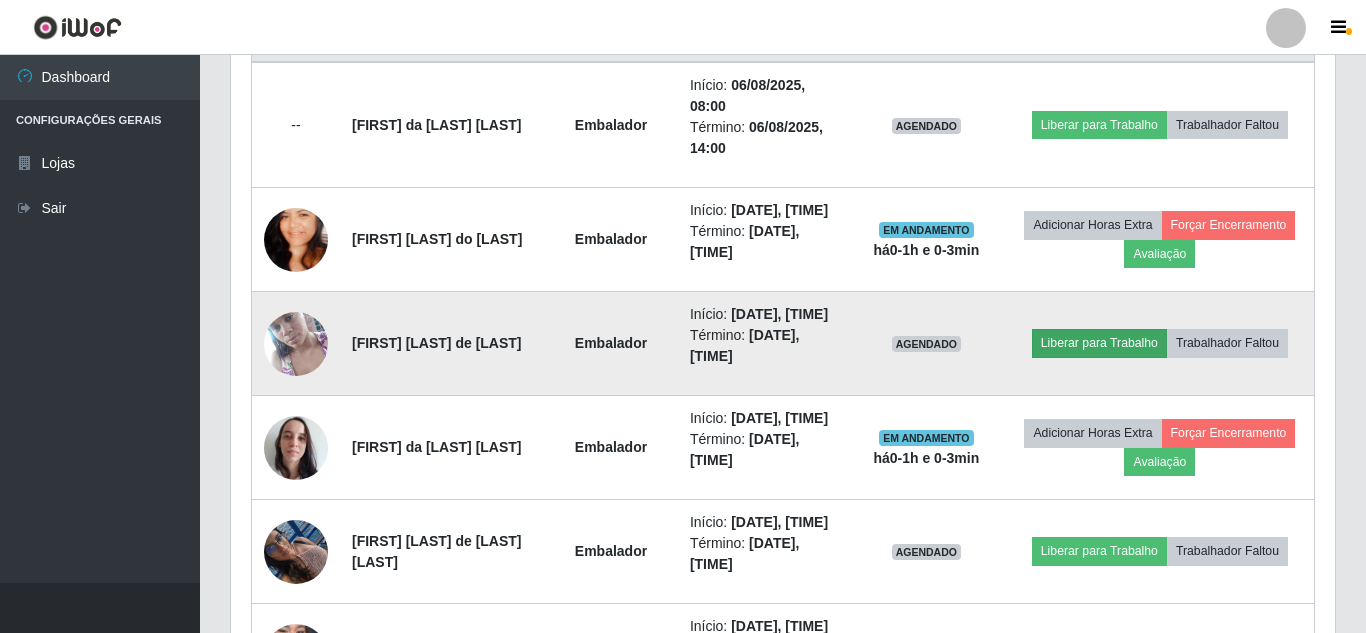scroll, scrollTop: 999585, scrollLeft: 998911, axis: both 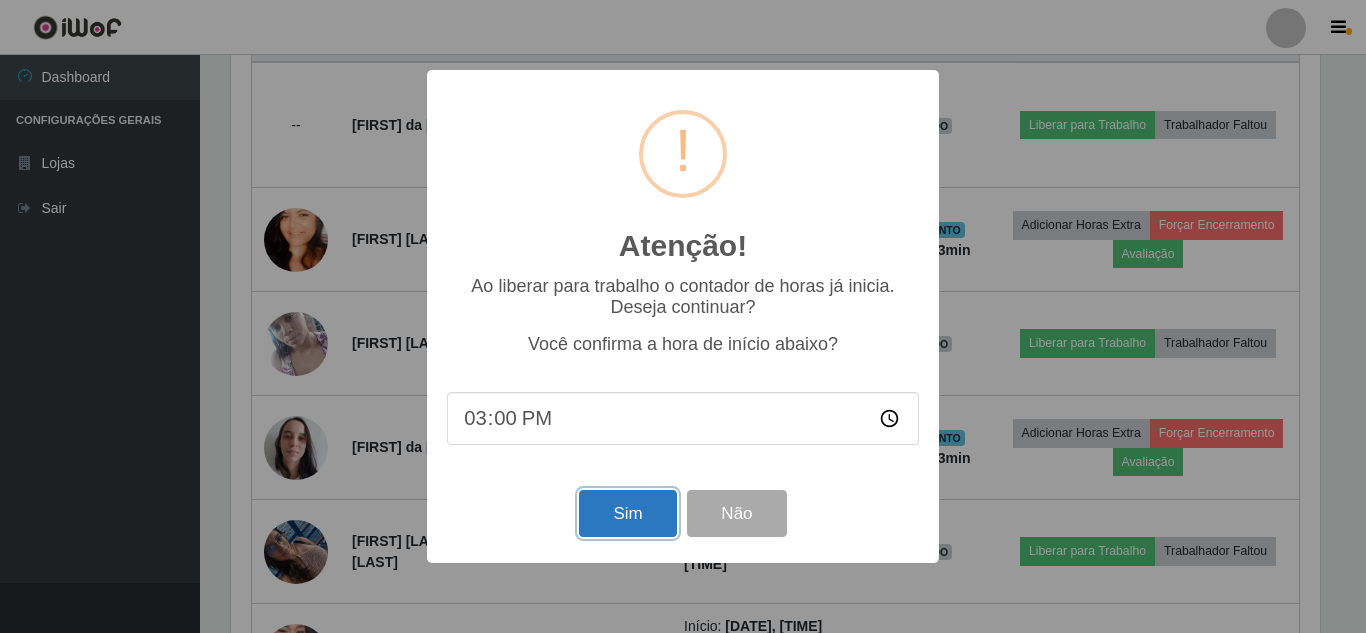 click on "Sim" at bounding box center (627, 513) 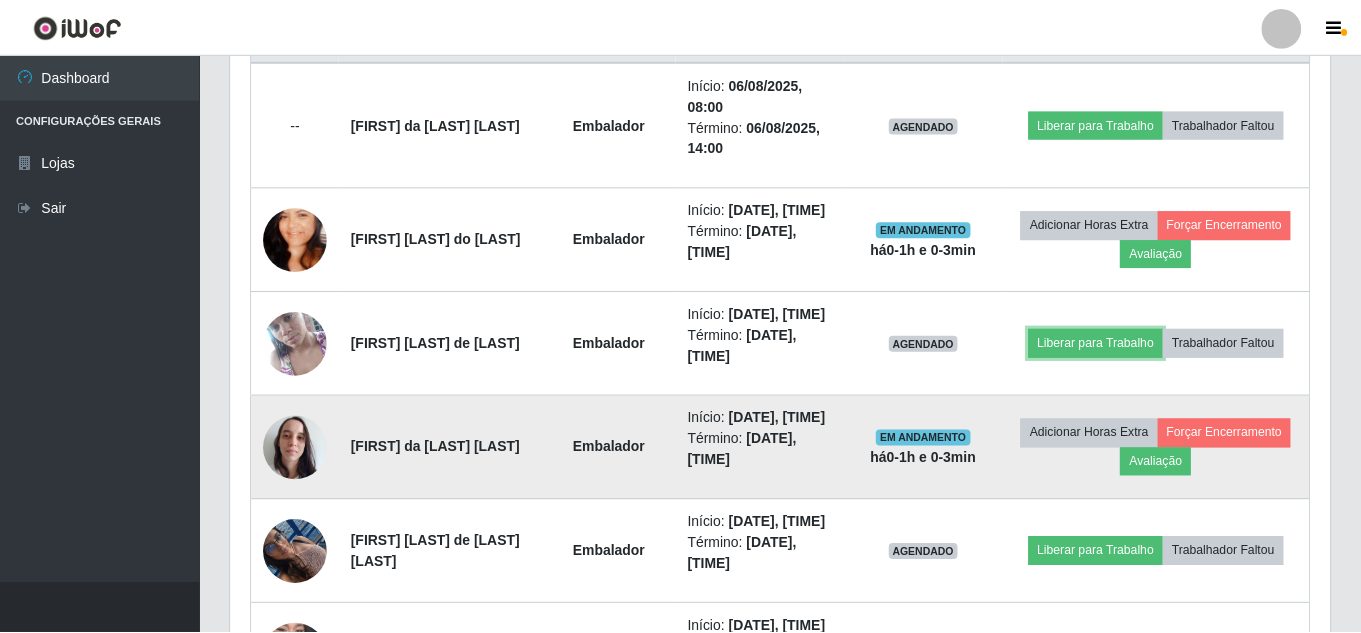 scroll, scrollTop: 999585, scrollLeft: 998901, axis: both 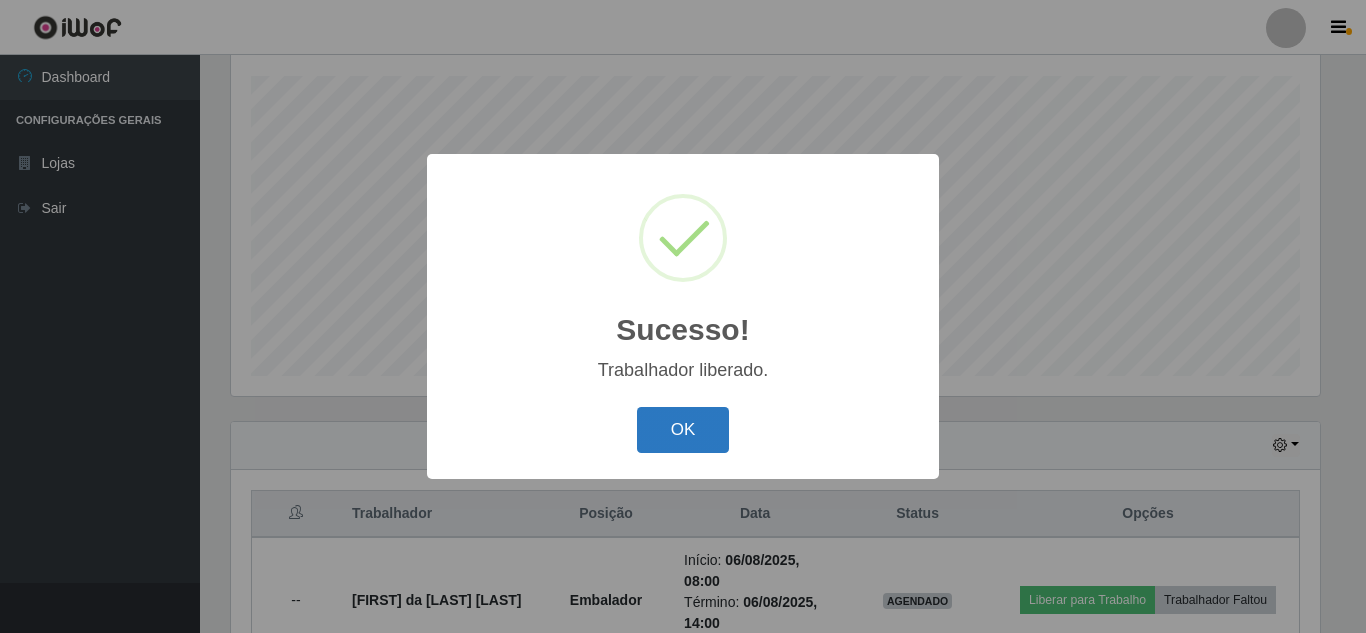 click on "OK" at bounding box center (683, 430) 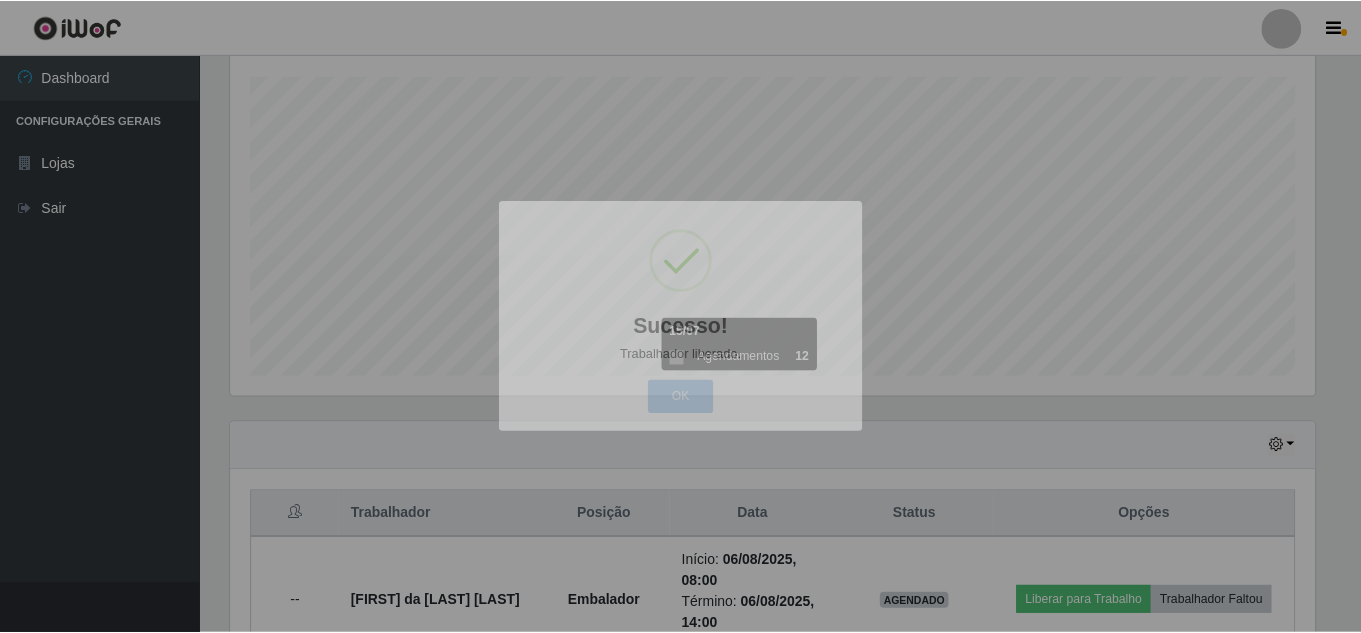 scroll, scrollTop: 999585, scrollLeft: 998901, axis: both 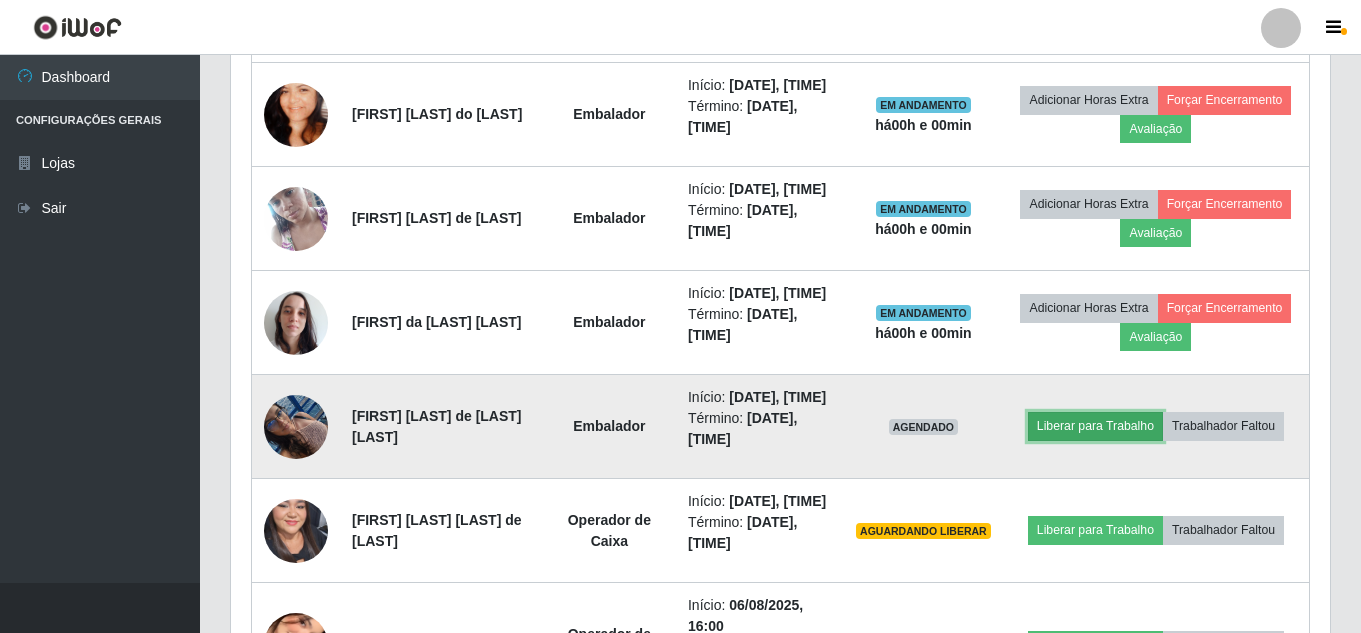 click on "Liberar para Trabalho" at bounding box center [1095, 426] 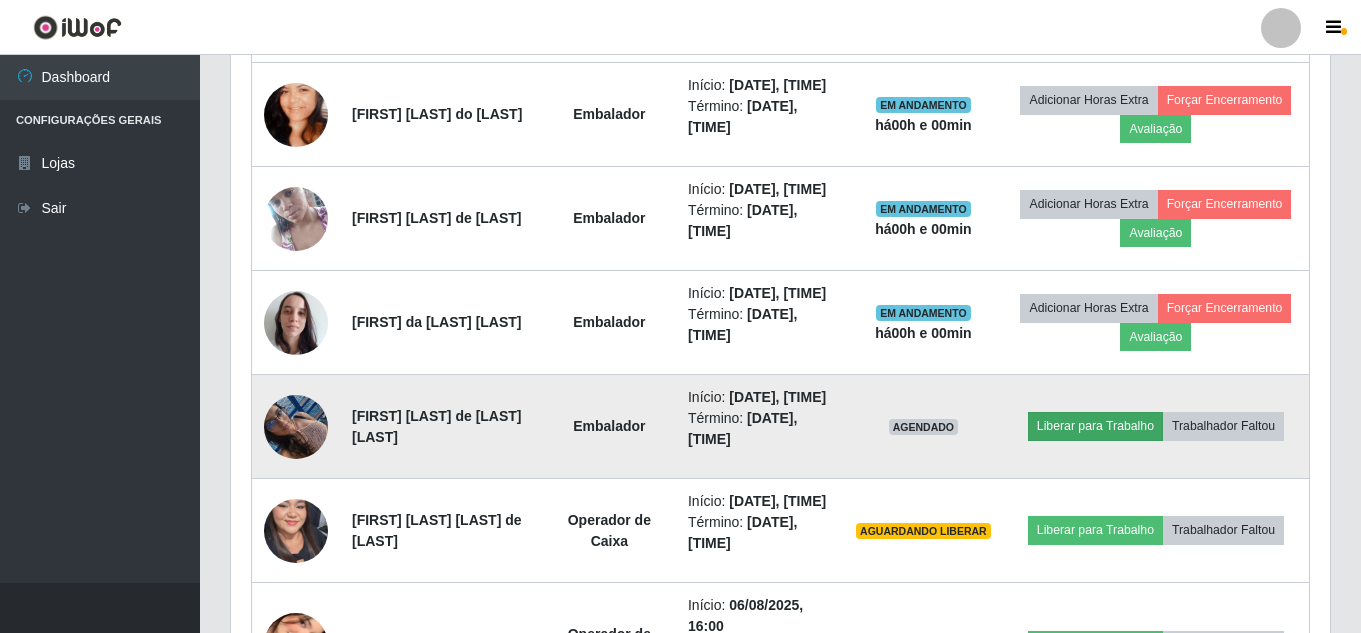 scroll, scrollTop: 999585, scrollLeft: 998911, axis: both 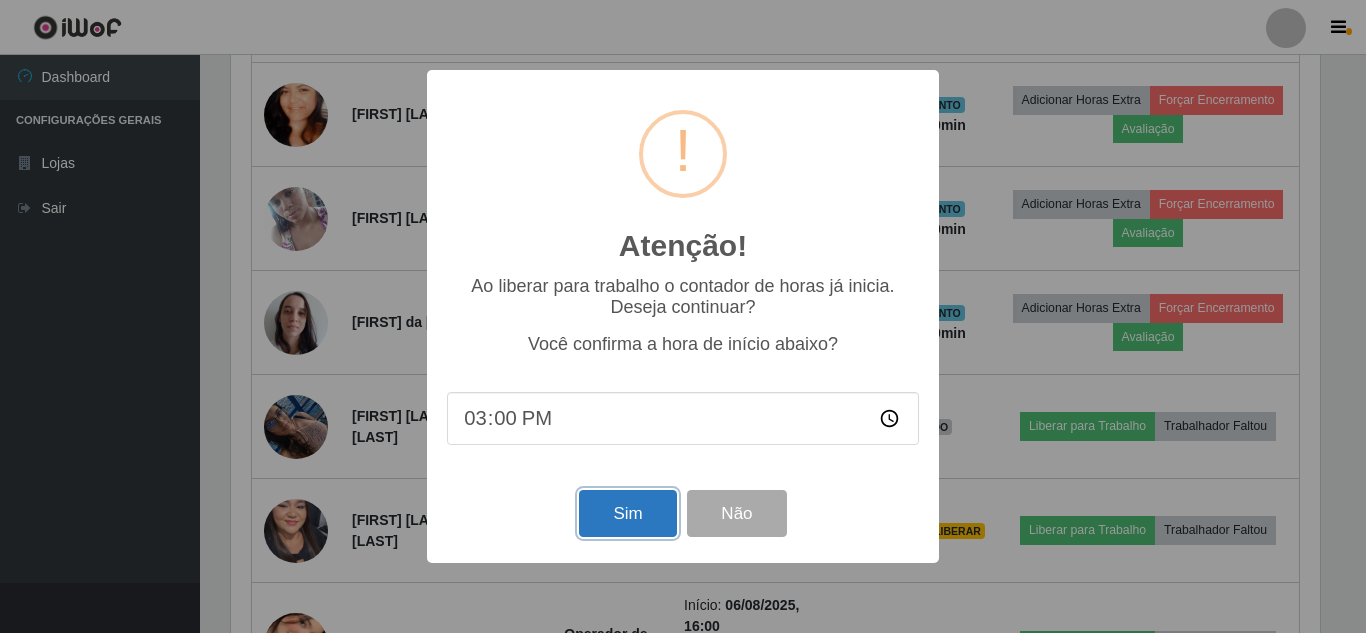 click on "Sim" at bounding box center (627, 513) 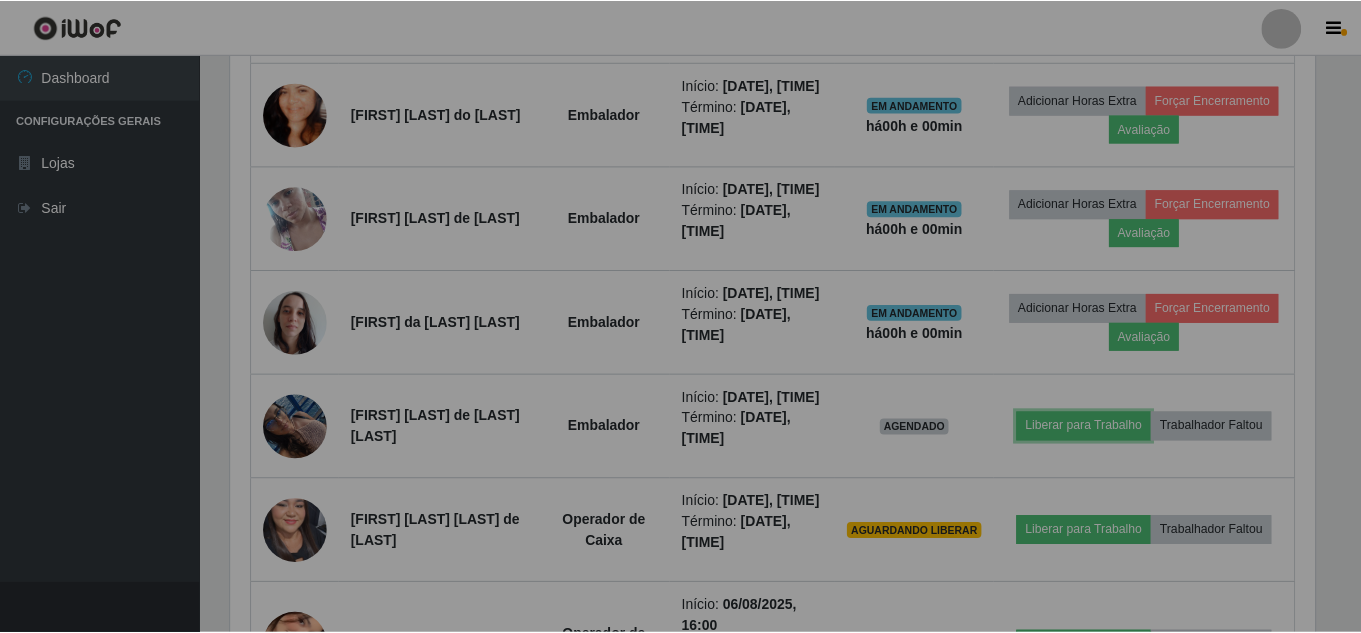 scroll, scrollTop: 999585, scrollLeft: 998901, axis: both 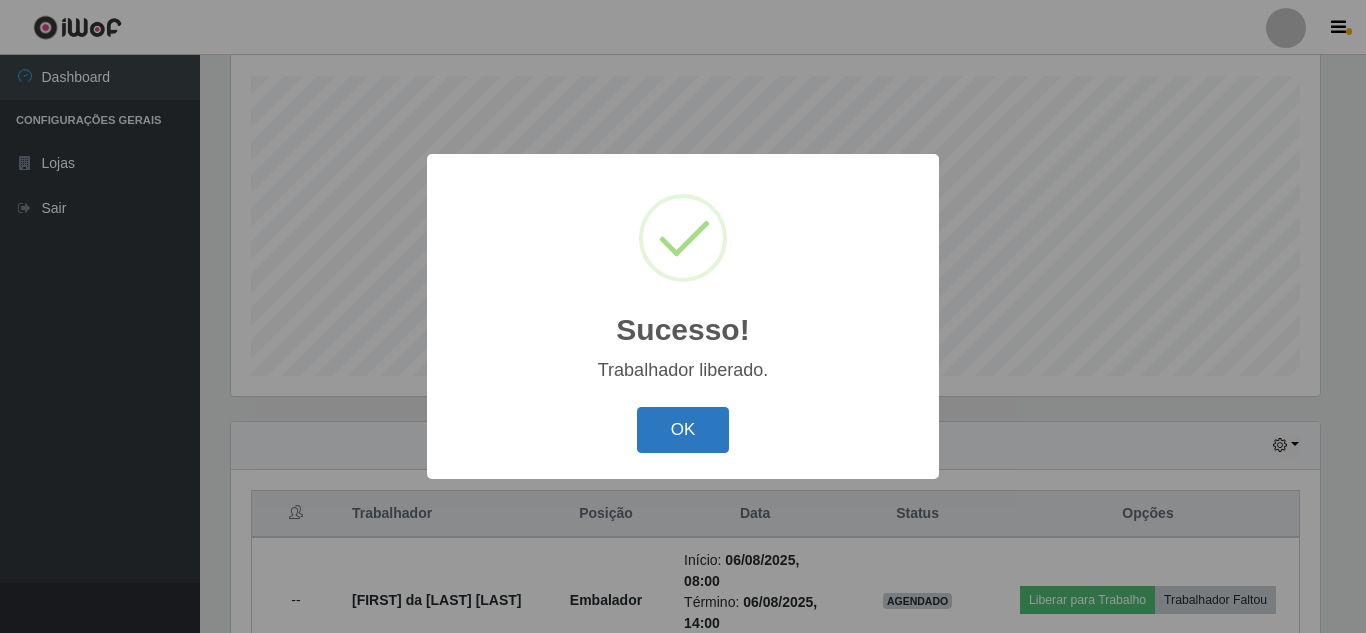 click on "OK" at bounding box center [683, 430] 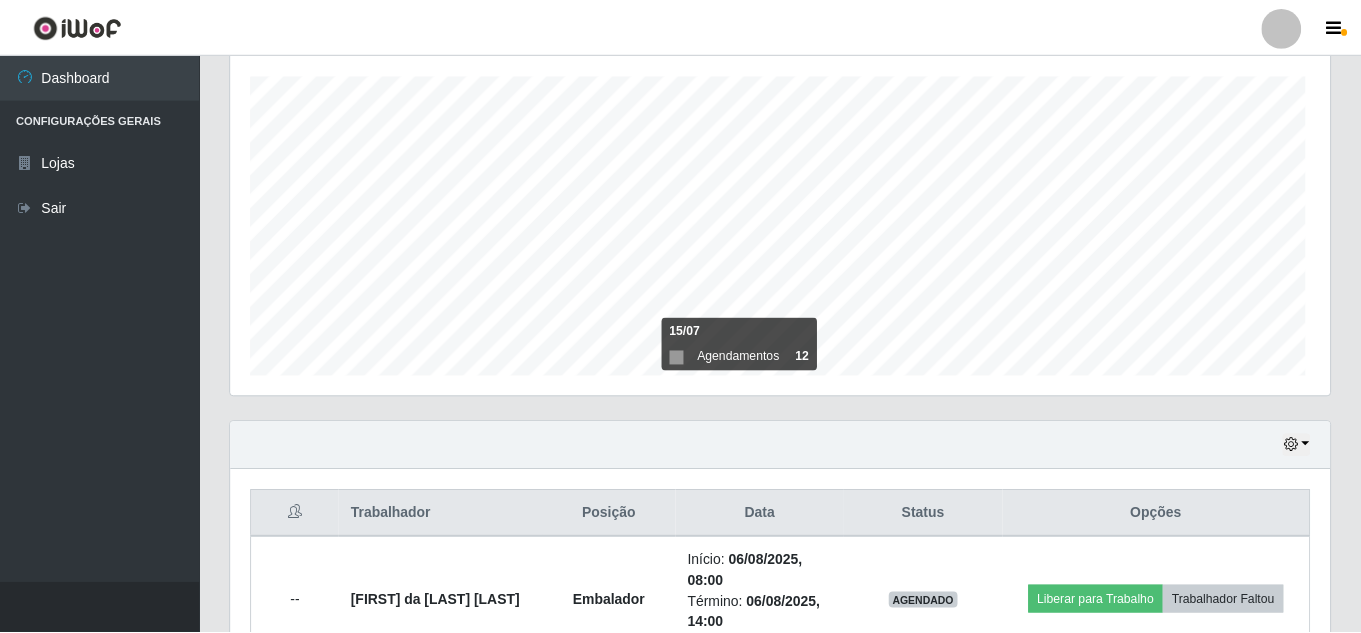 scroll, scrollTop: 999585, scrollLeft: 998901, axis: both 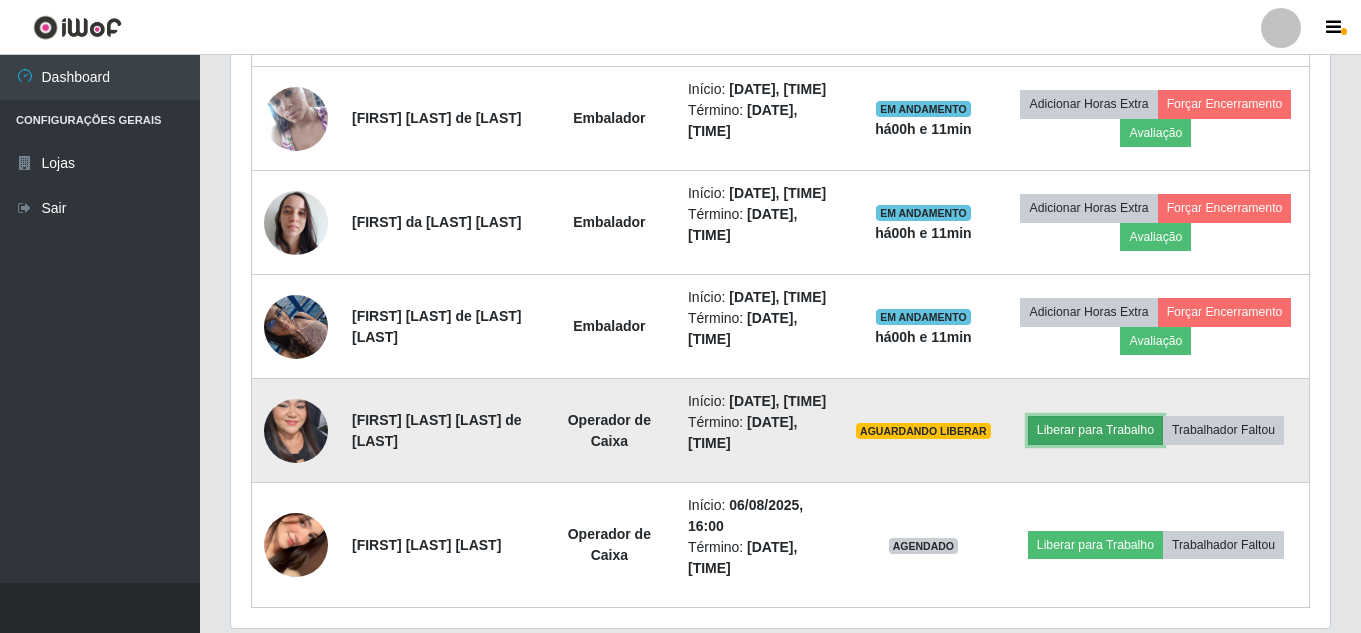 click on "Liberar para Trabalho" at bounding box center (1095, 430) 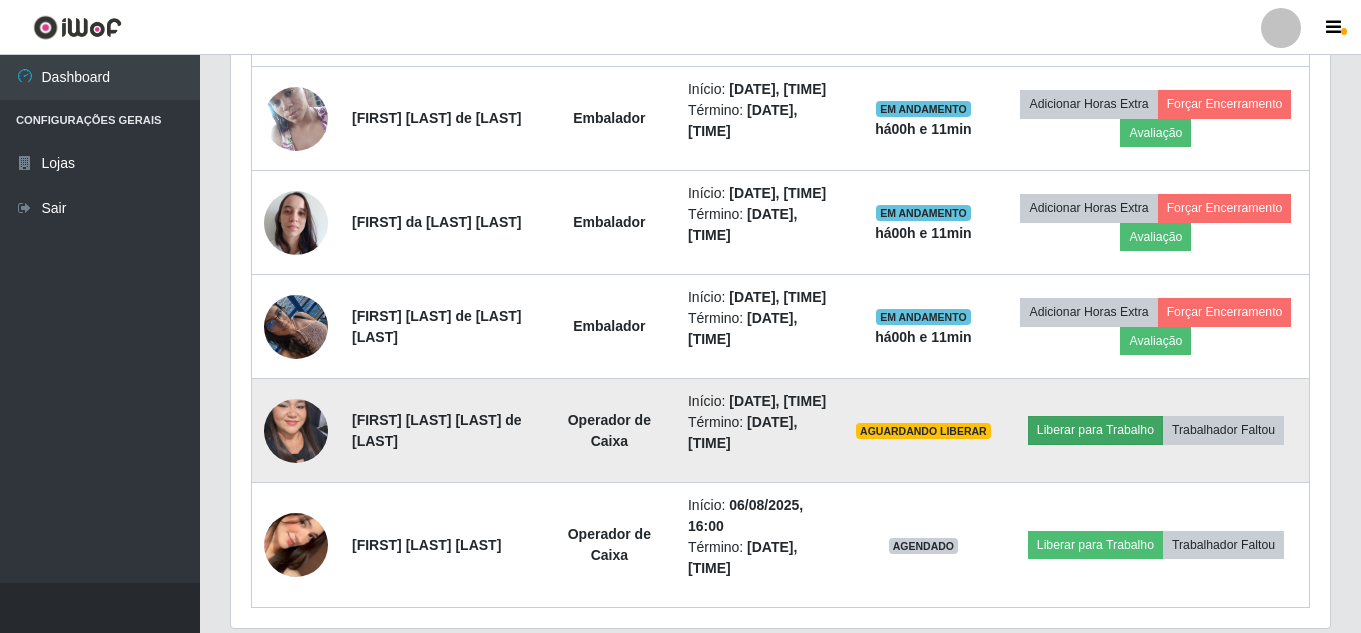 scroll, scrollTop: 999585, scrollLeft: 998911, axis: both 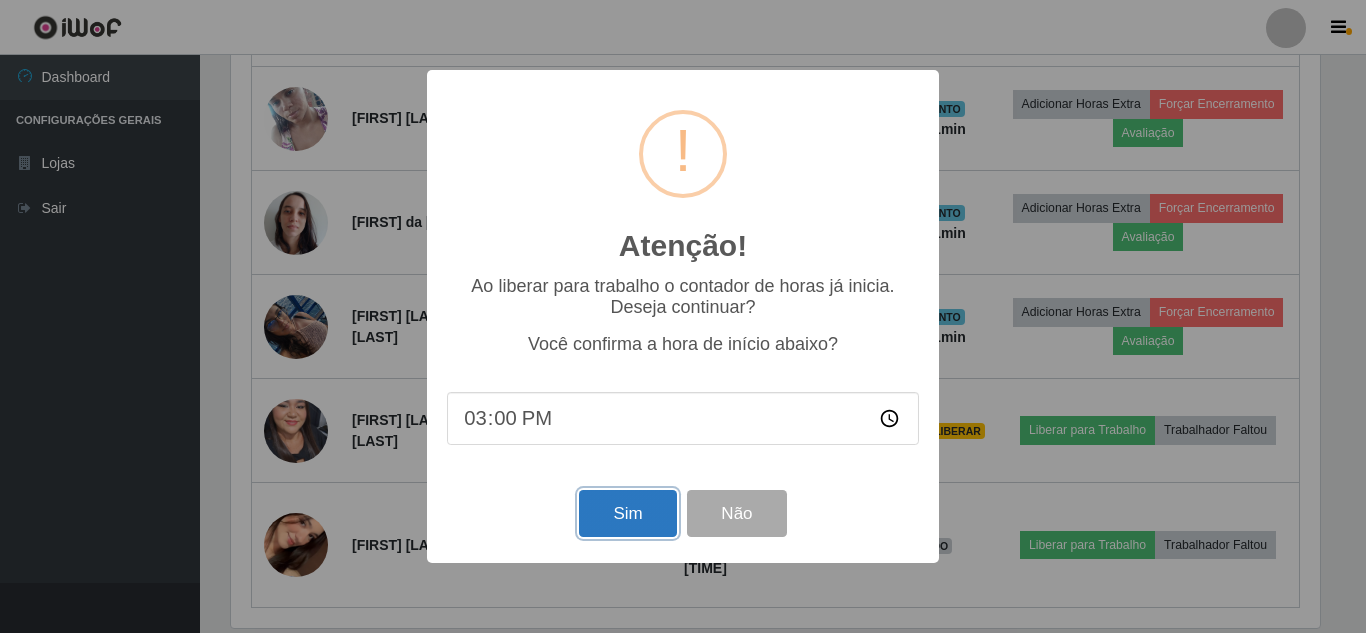 click on "Sim" at bounding box center [627, 513] 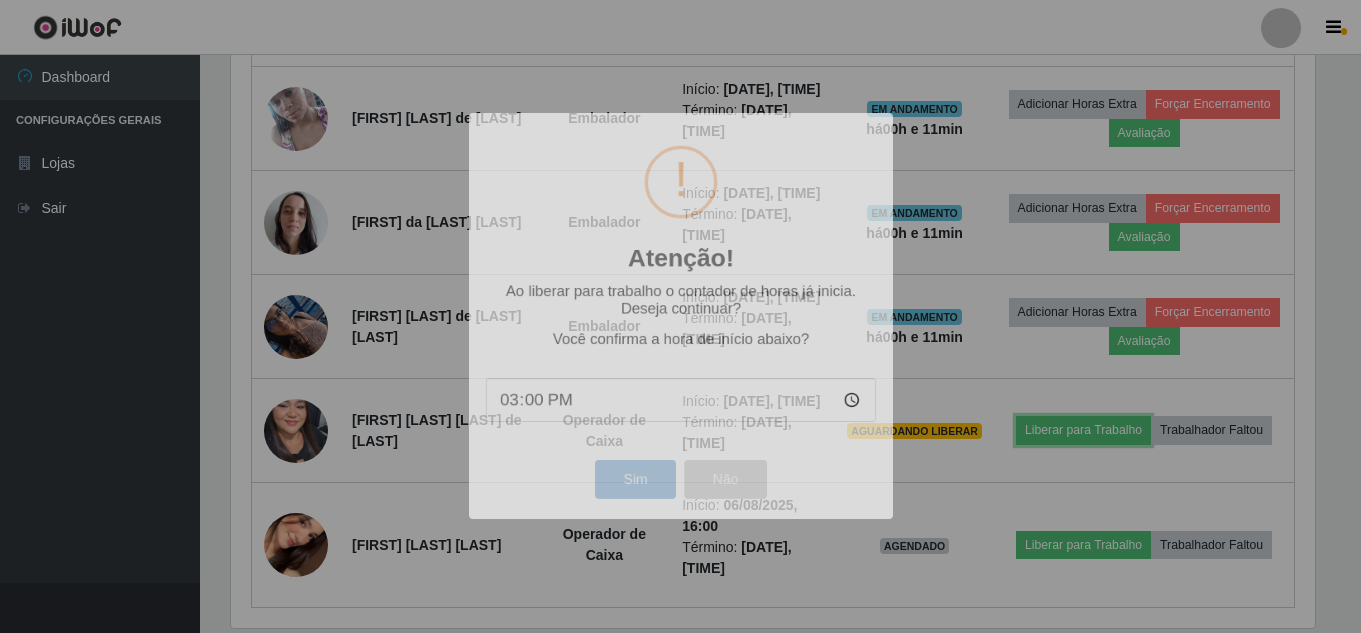 scroll, scrollTop: 999585, scrollLeft: 998901, axis: both 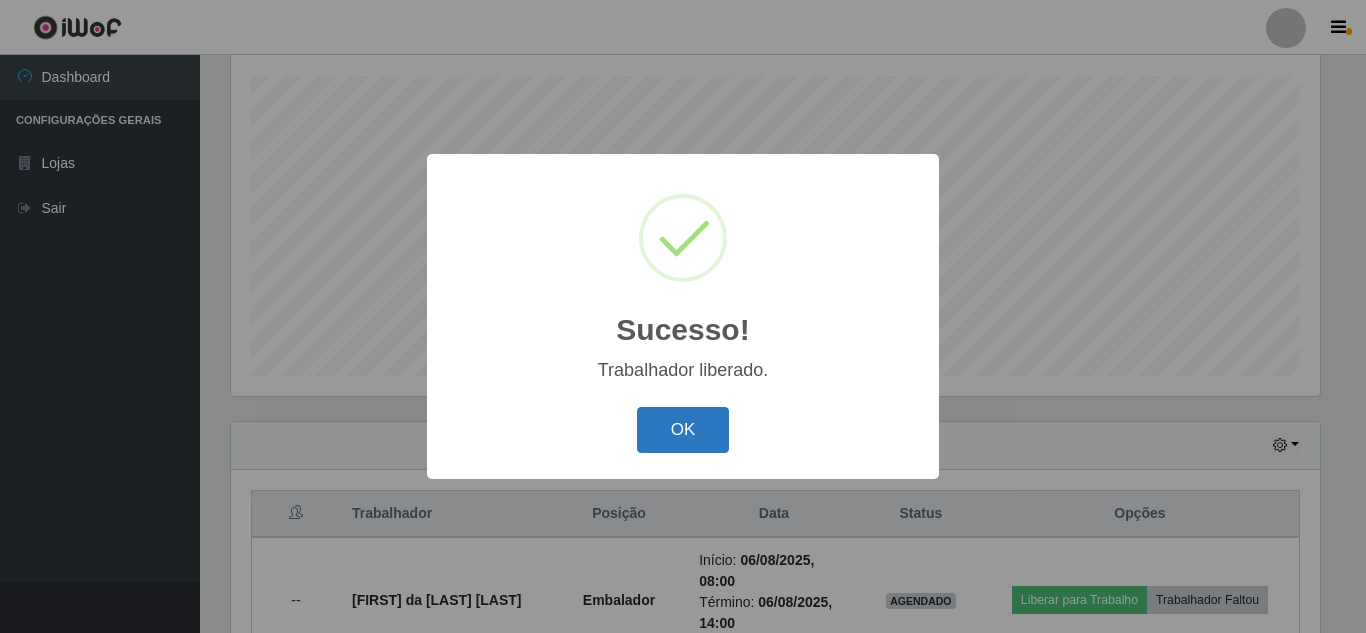 click on "OK" at bounding box center (683, 430) 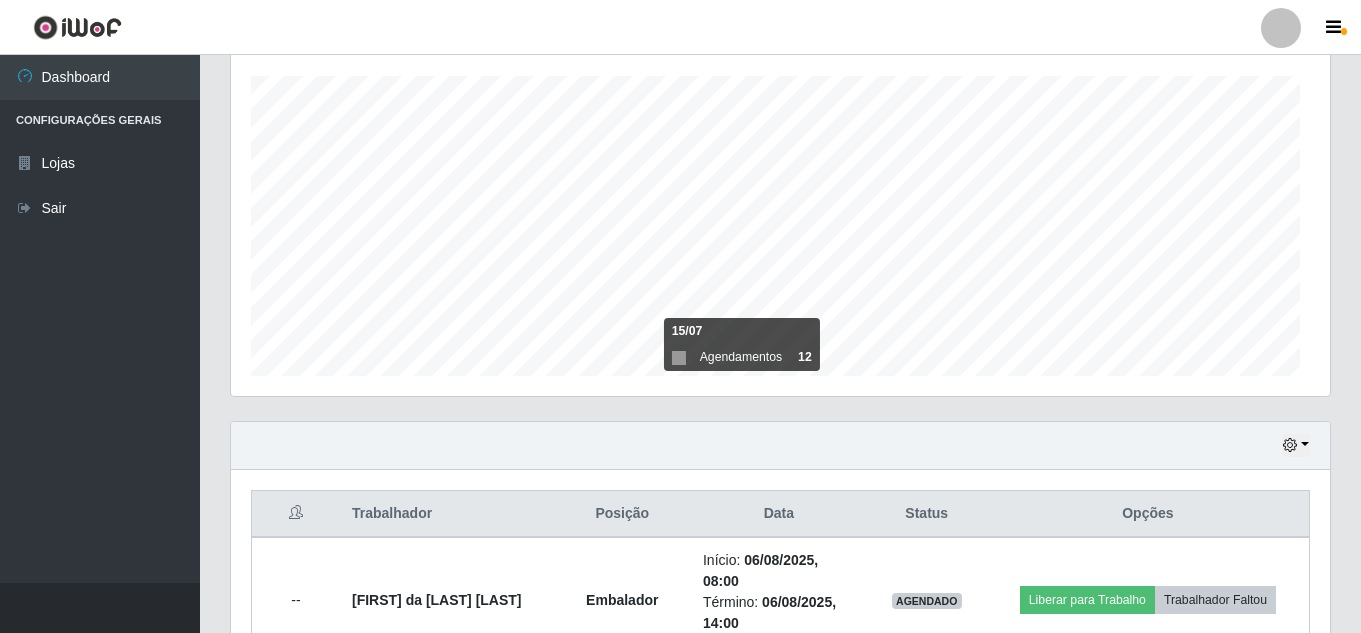 scroll, scrollTop: 999585, scrollLeft: 998901, axis: both 